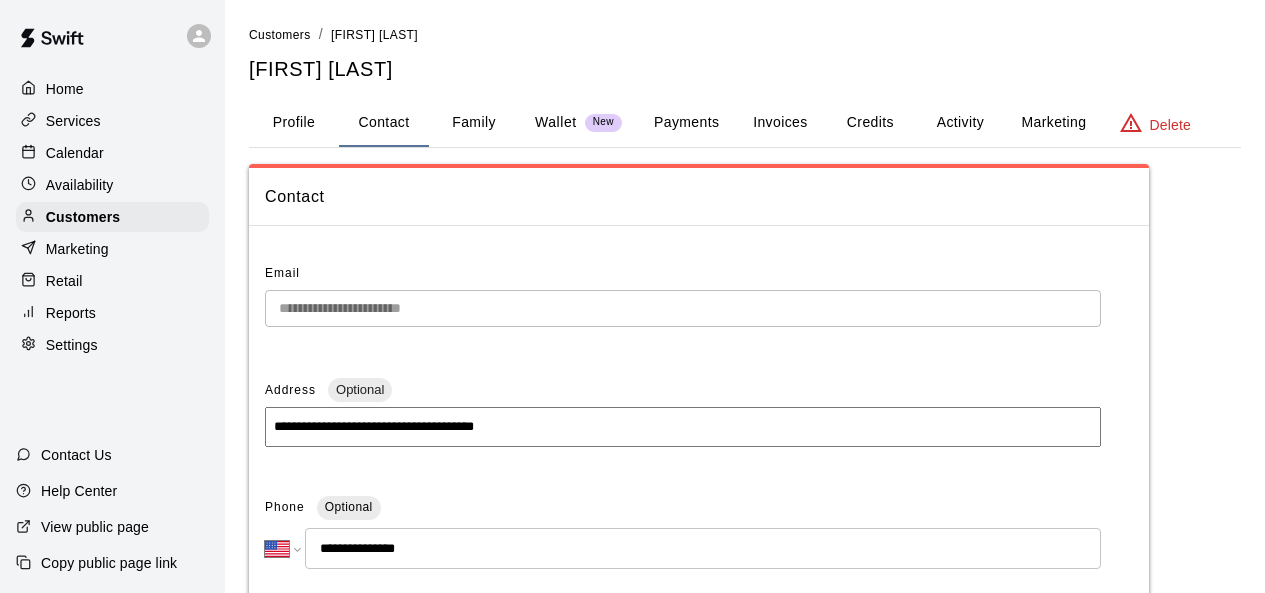select on "**" 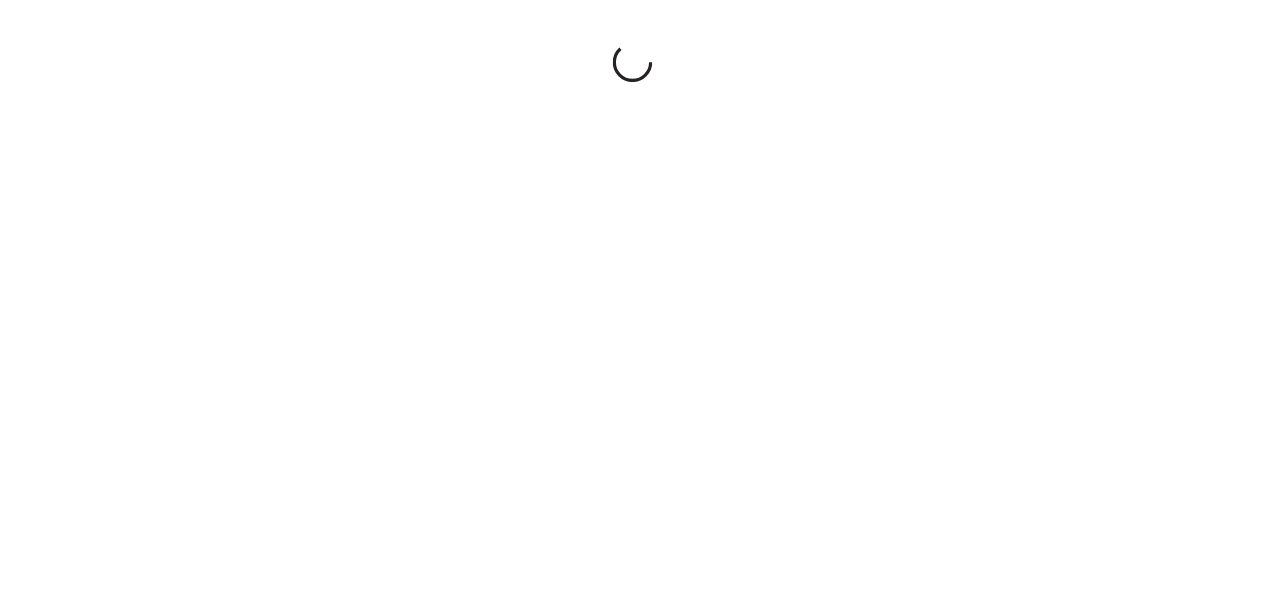 scroll, scrollTop: 0, scrollLeft: 0, axis: both 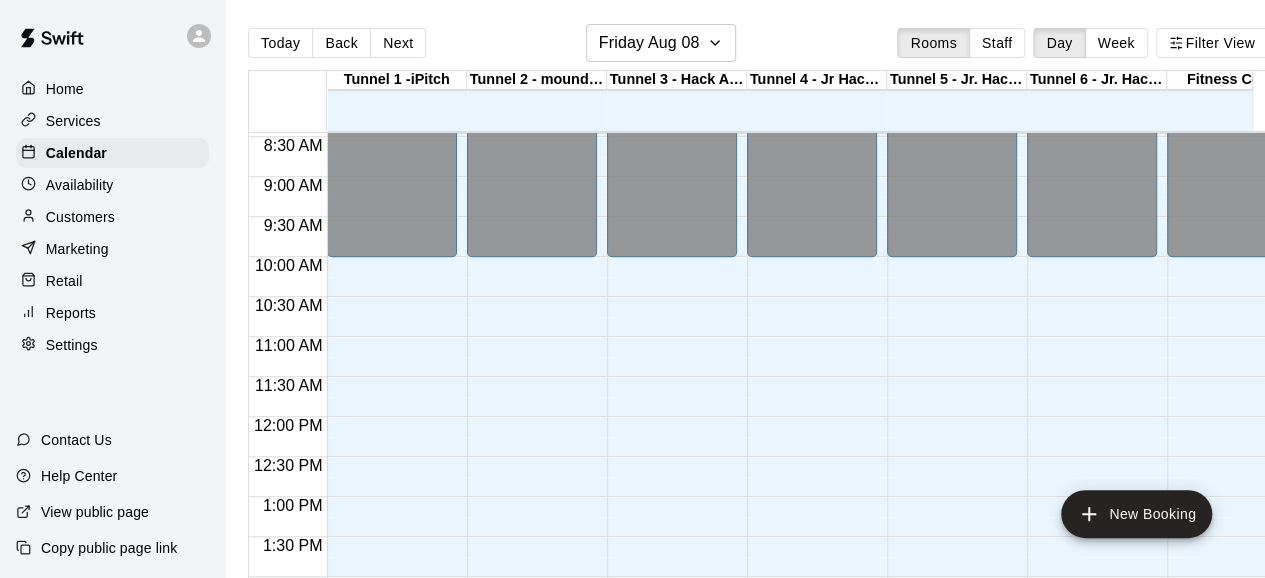 click on "Settings" at bounding box center (72, 345) 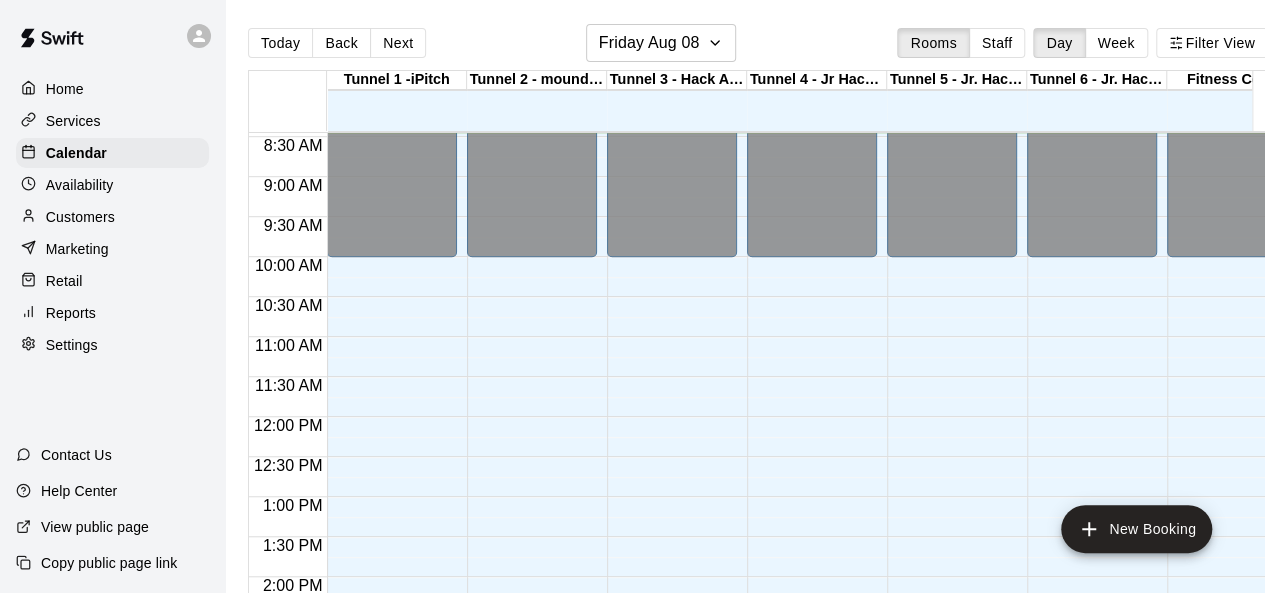 select on "**" 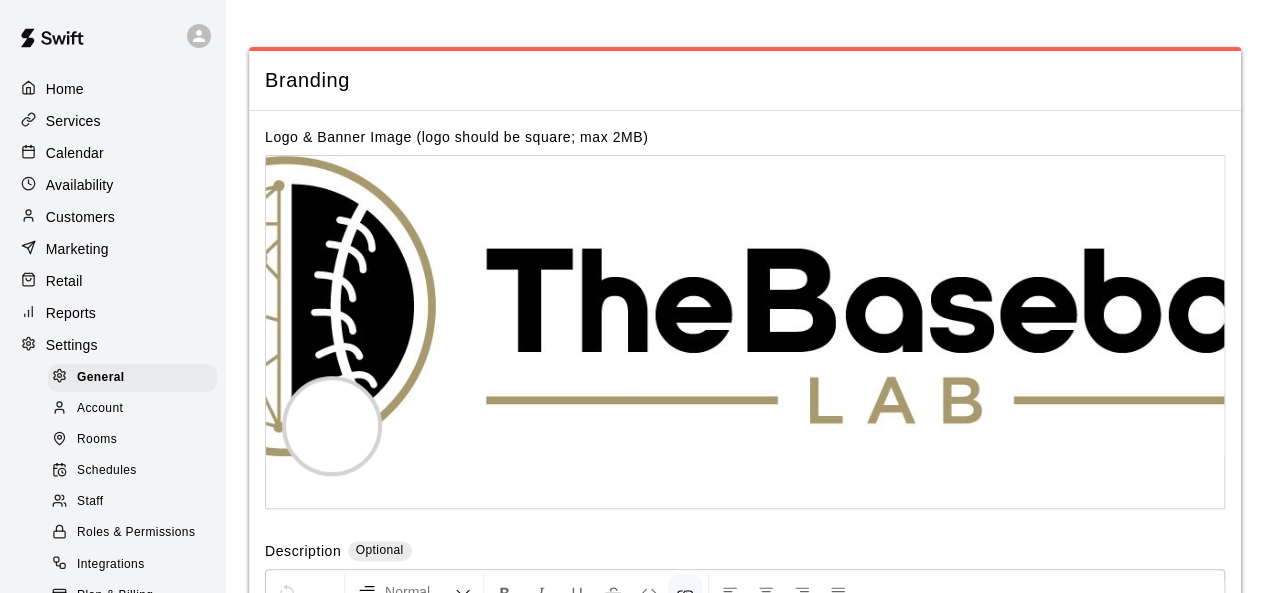 scroll, scrollTop: 4464, scrollLeft: 0, axis: vertical 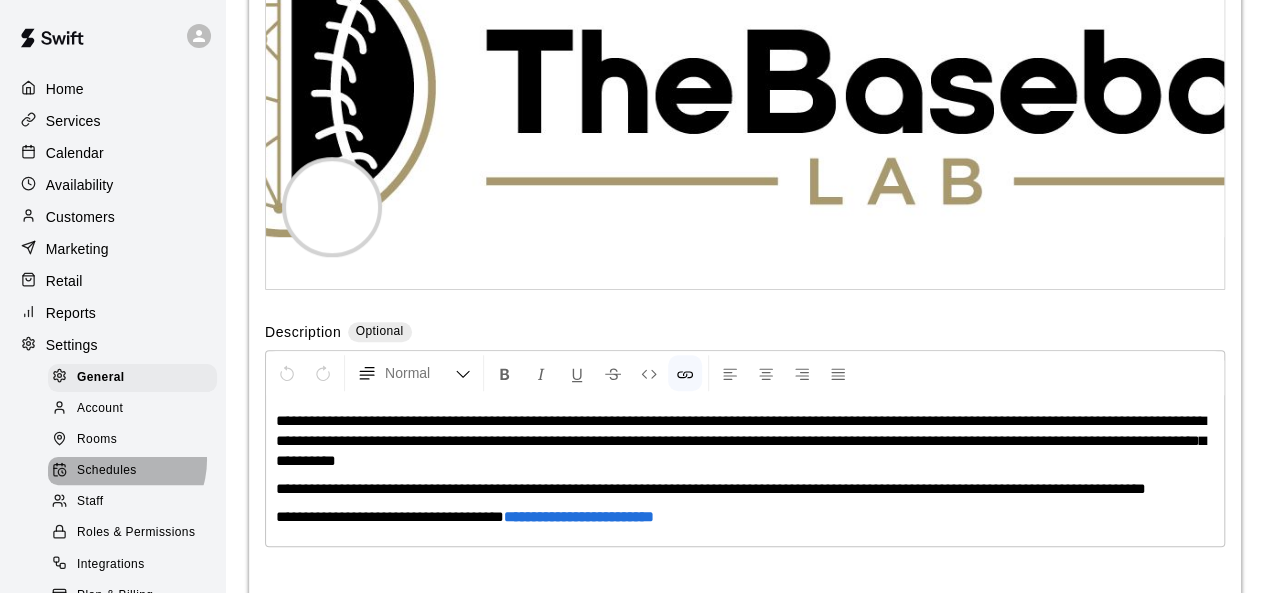 click on "Schedules" at bounding box center [132, 471] 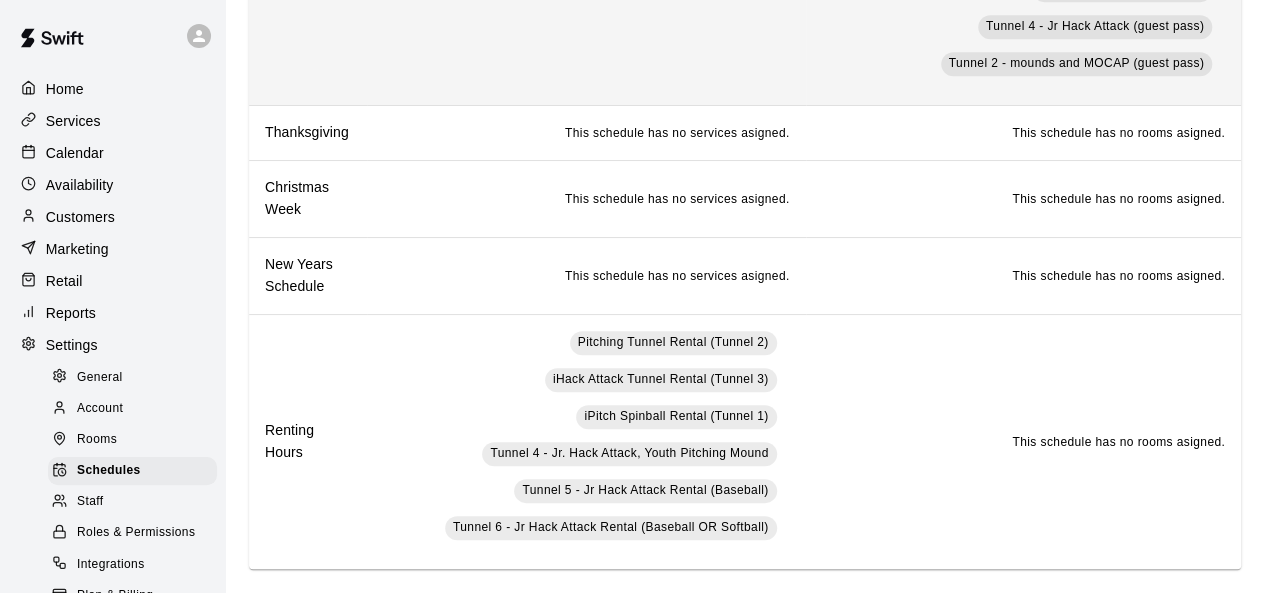 scroll, scrollTop: 500, scrollLeft: 0, axis: vertical 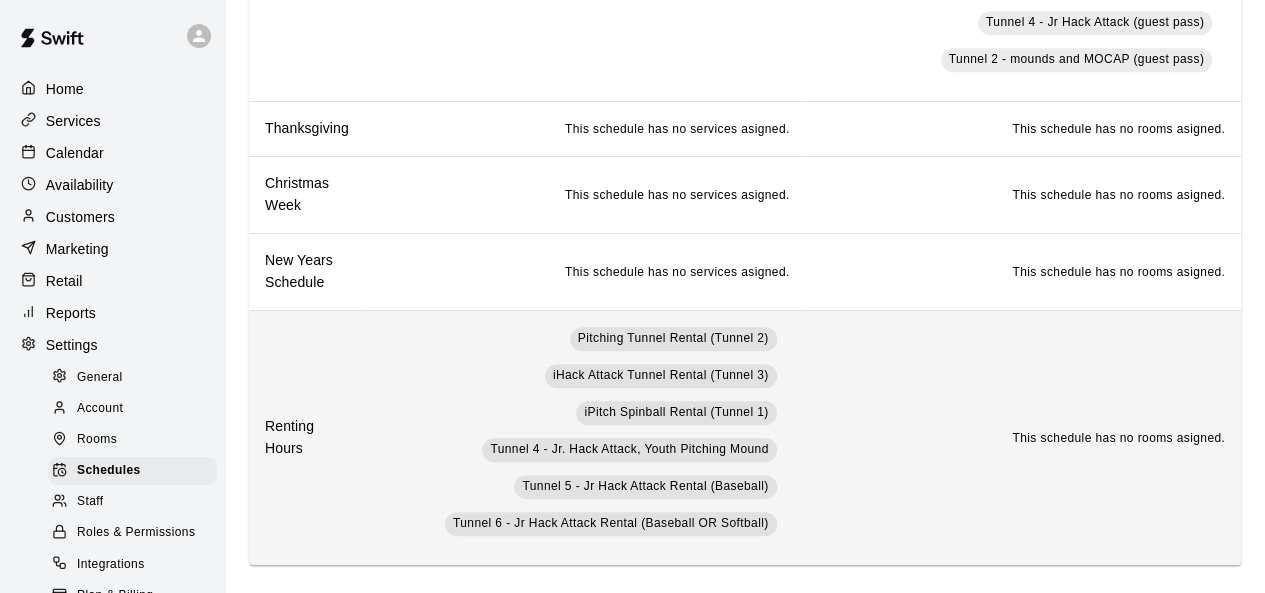 click on "Pitching Tunnel Rental (Tunnel 2) iHack Attack Tunnel Rental (Tunnel 3) iPitch Spinball Rental (Tunnel 1) Tunnel 4 - Jr. Hack Attack, Youth Pitching Mound Tunnel 5 - Jr Hack Attack Rental (Baseball) Tunnel 6 - Jr Hack Attack Rental (Baseball OR Softball)" at bounding box center (586, 437) 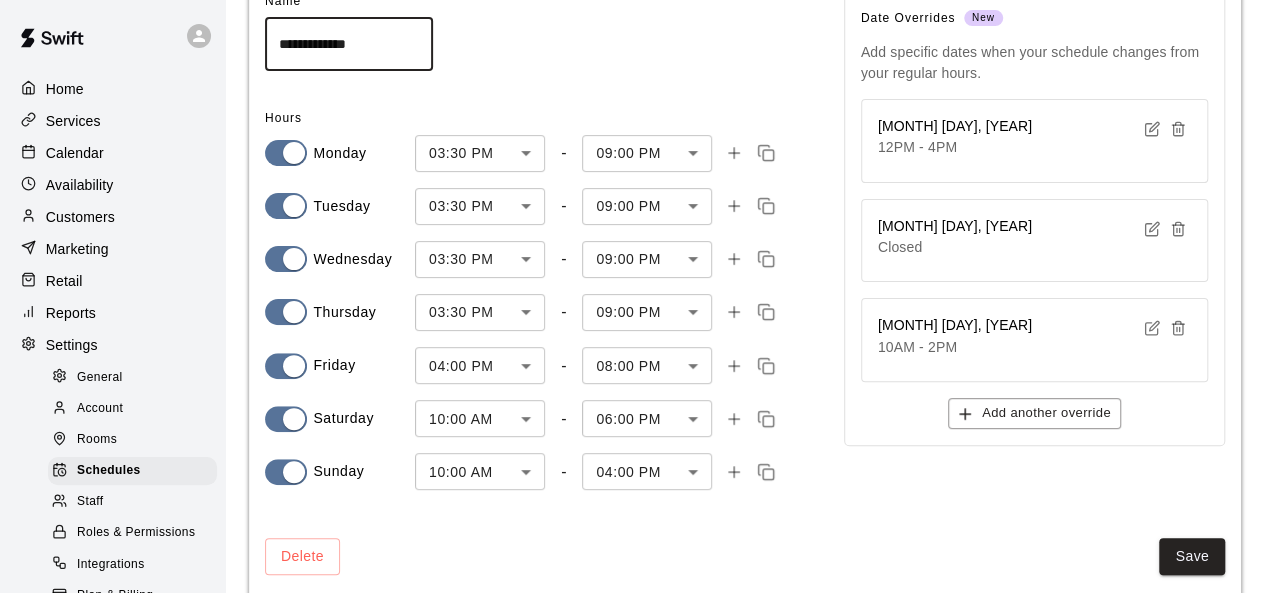 scroll, scrollTop: 185, scrollLeft: 0, axis: vertical 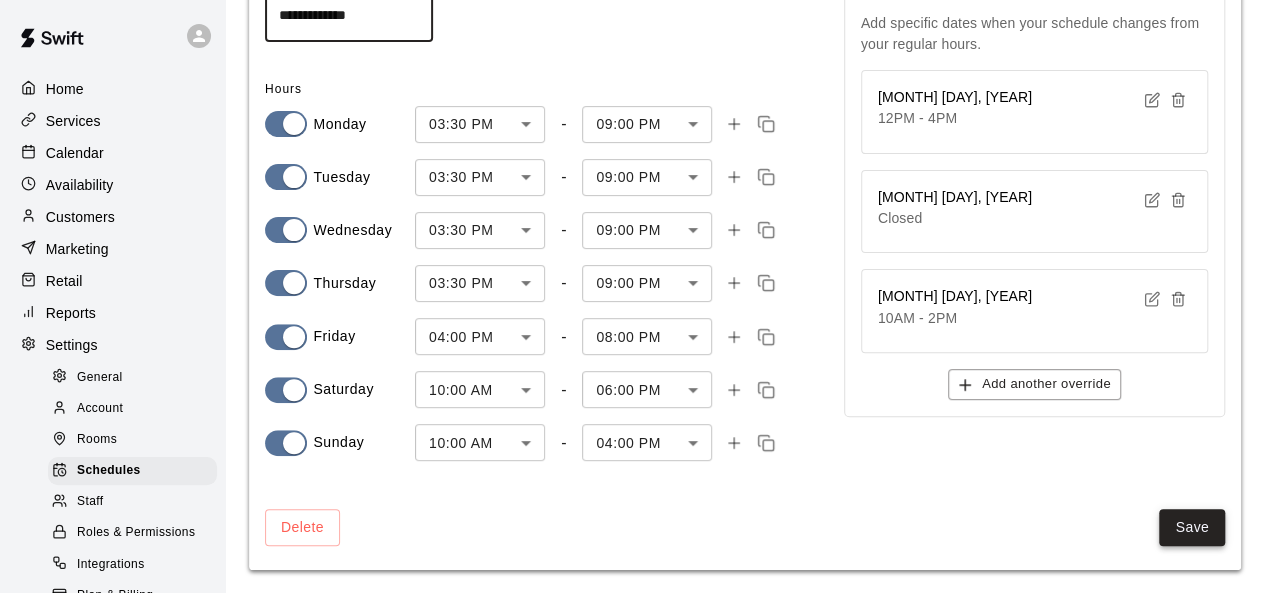 click on "Save" at bounding box center (1192, 527) 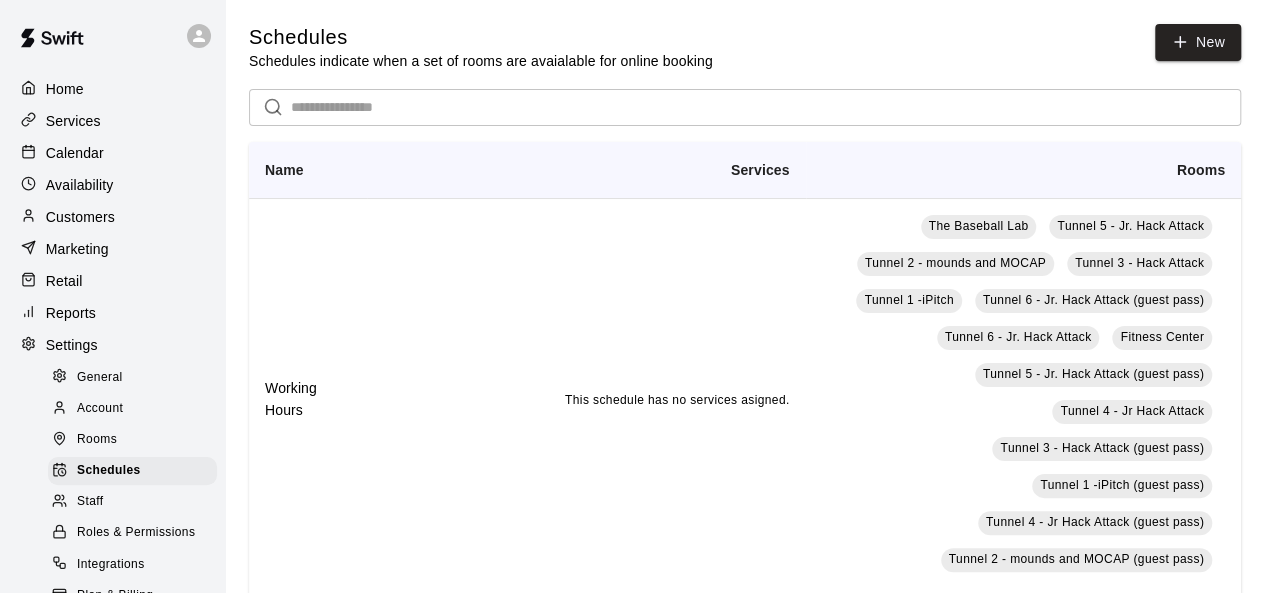 scroll, scrollTop: 0, scrollLeft: 0, axis: both 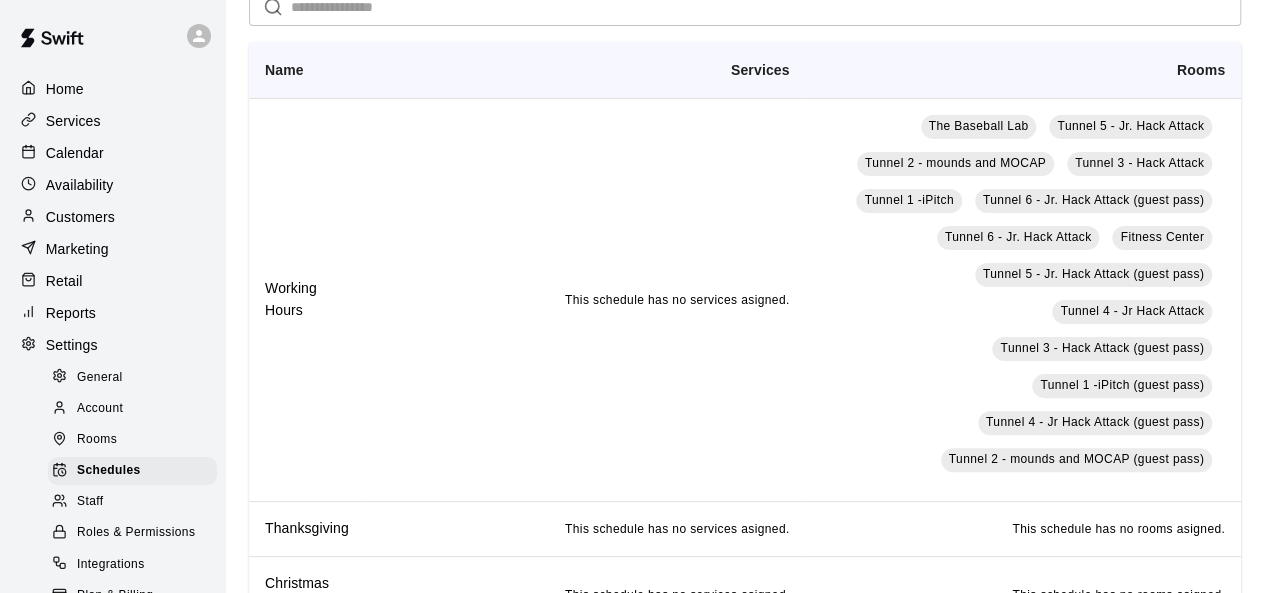 click on "Customers" at bounding box center (80, 217) 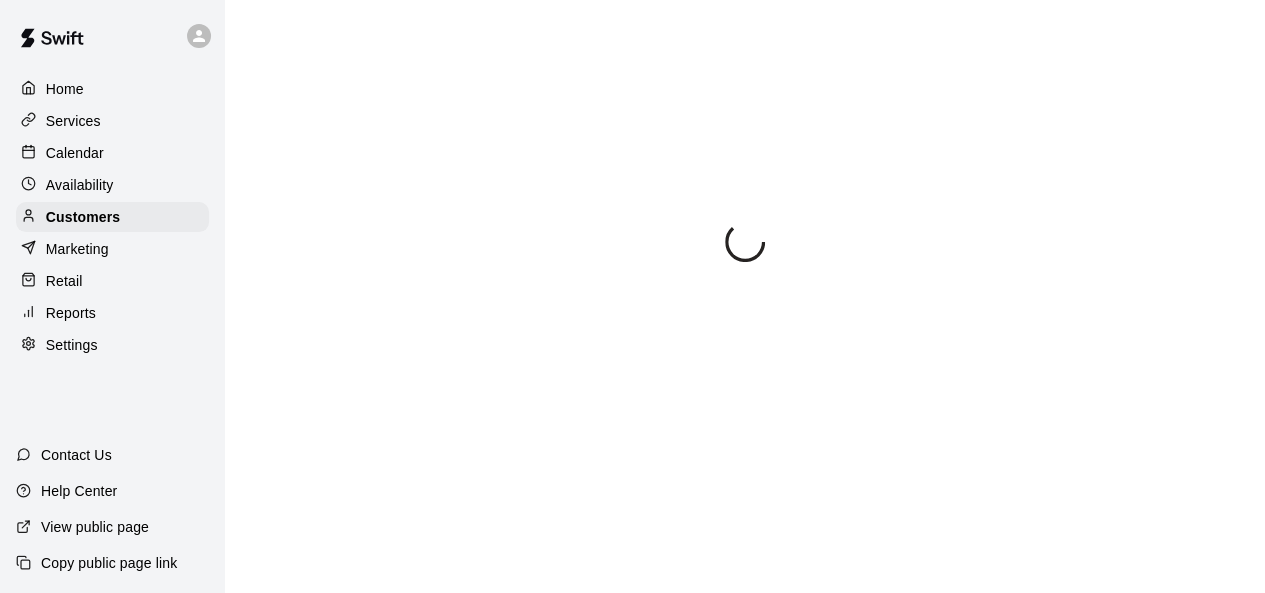 scroll, scrollTop: 0, scrollLeft: 0, axis: both 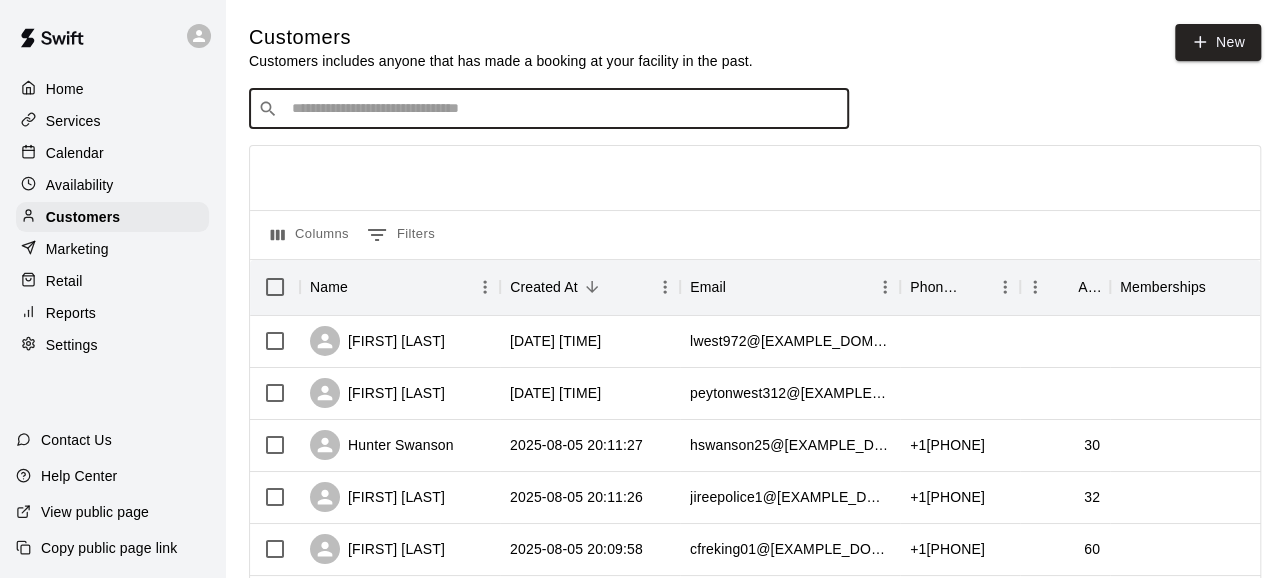 click at bounding box center [563, 109] 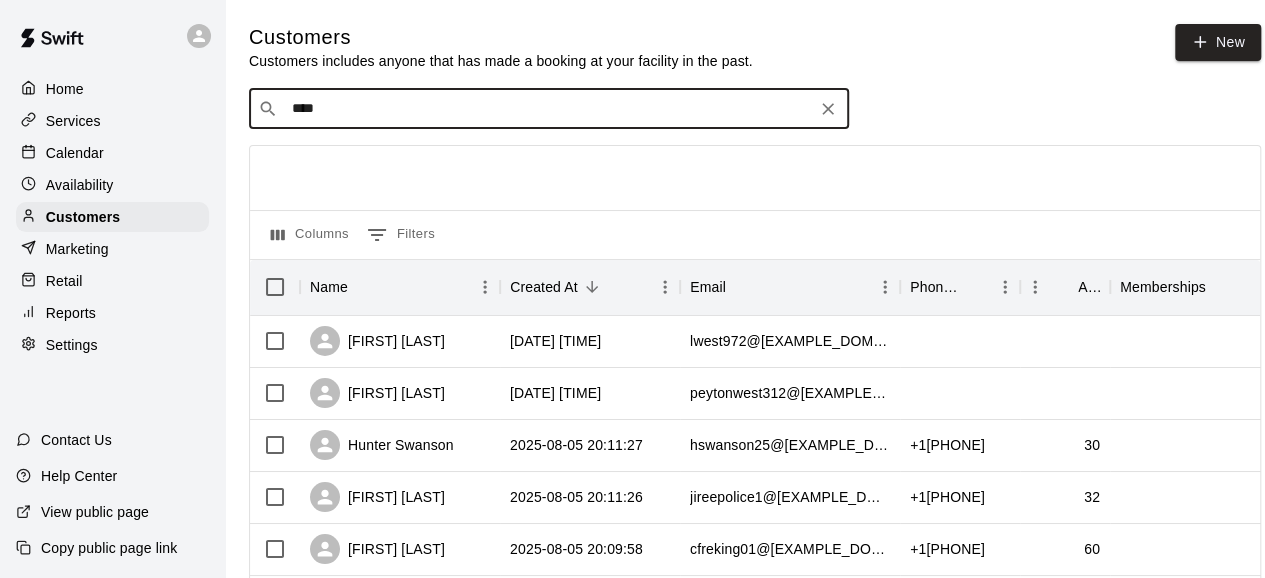 type on "*****" 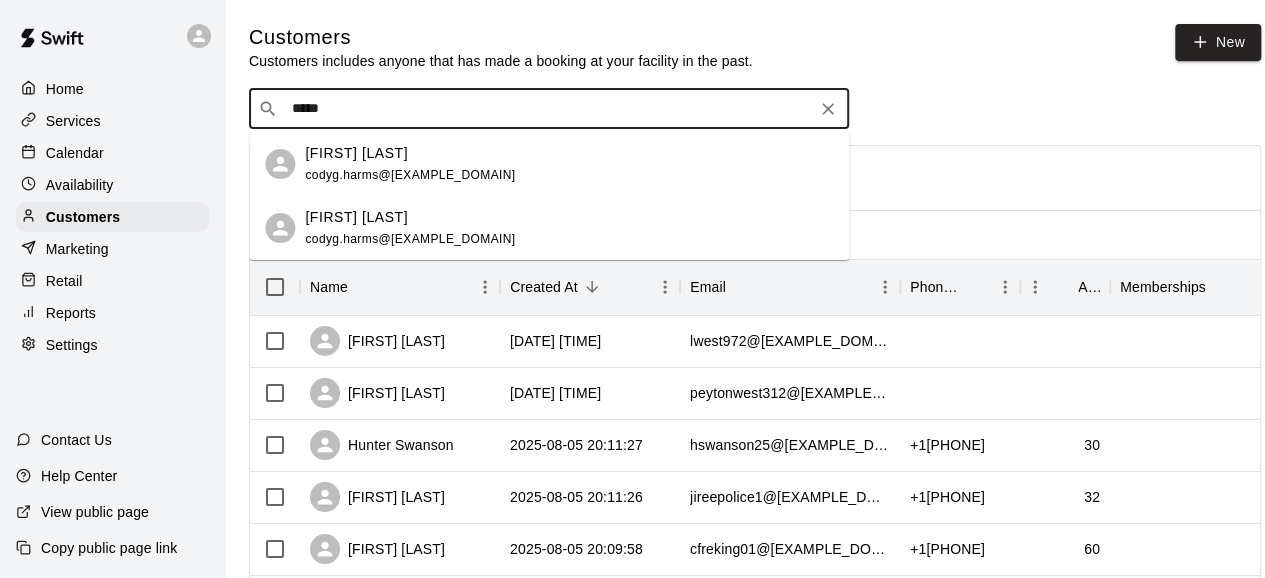 click on "[FIRST] [LAST] [FIRST].[LAST]@[EXAMPLE_DOMAIN]" at bounding box center (569, 164) 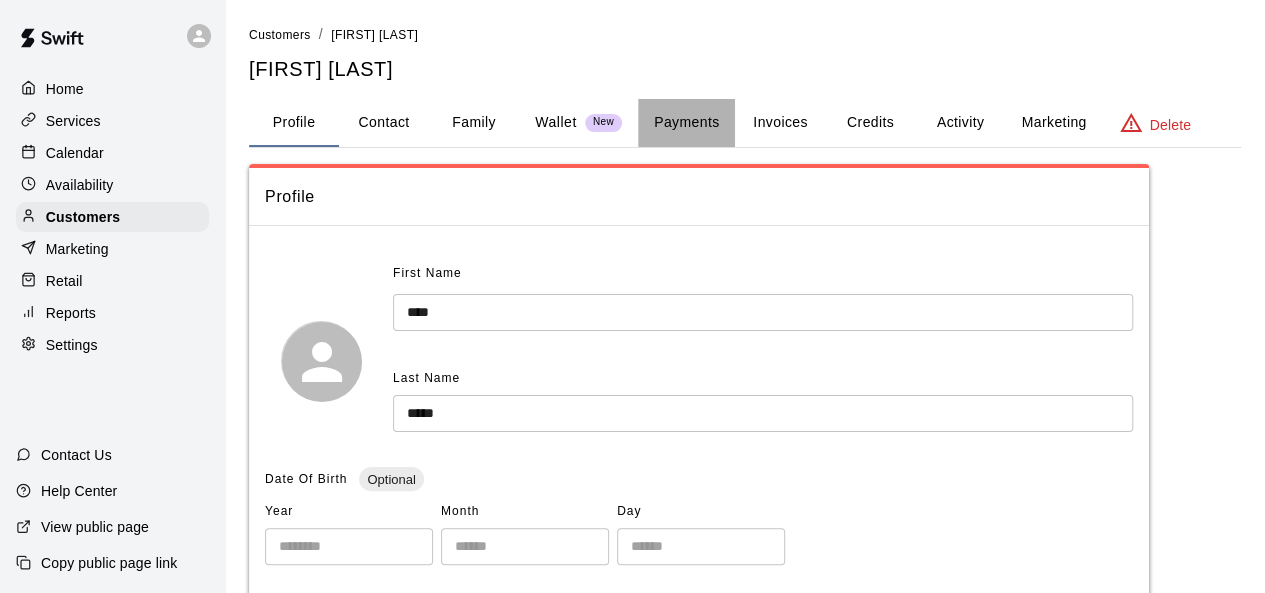click on "Payments" at bounding box center (686, 123) 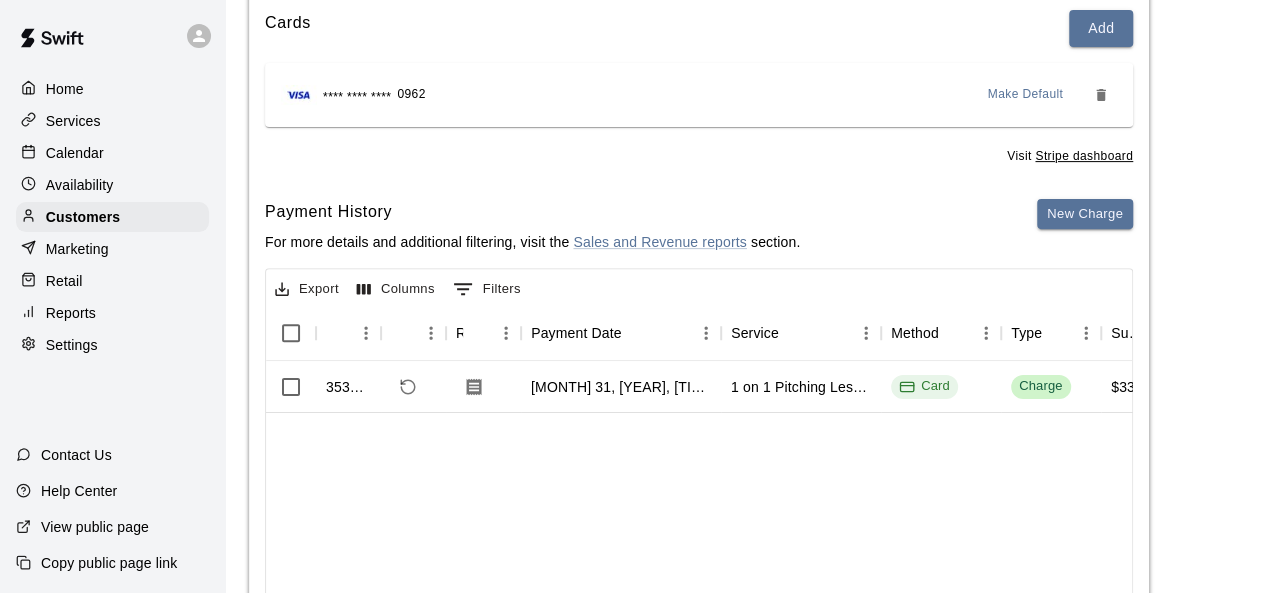 scroll, scrollTop: 300, scrollLeft: 0, axis: vertical 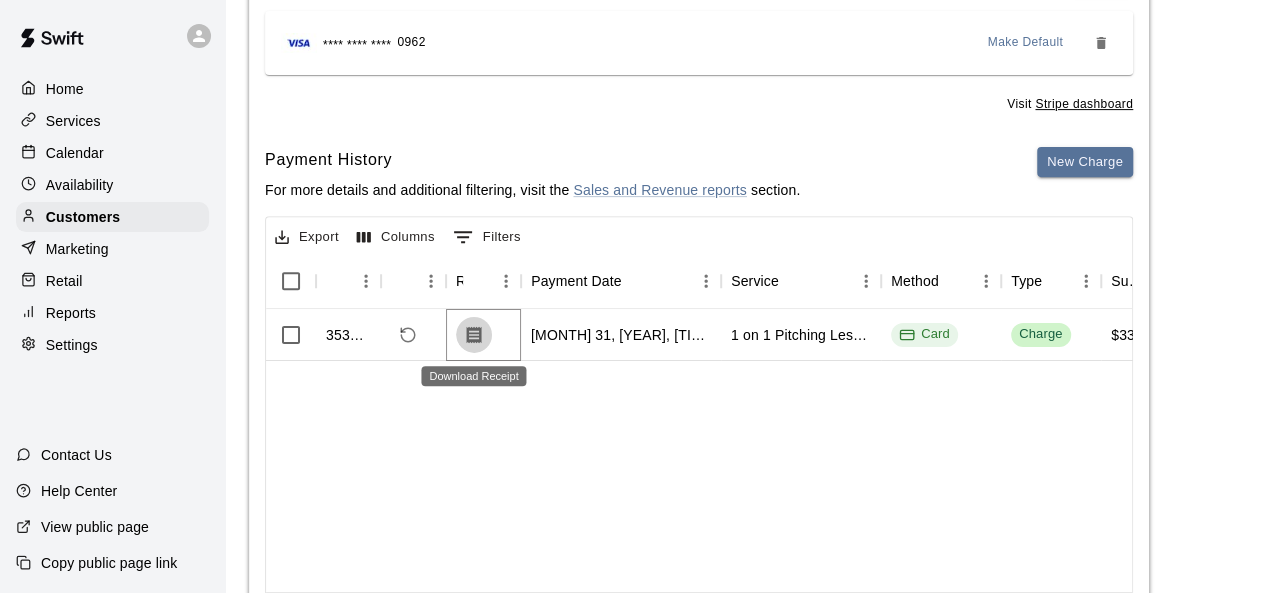 click 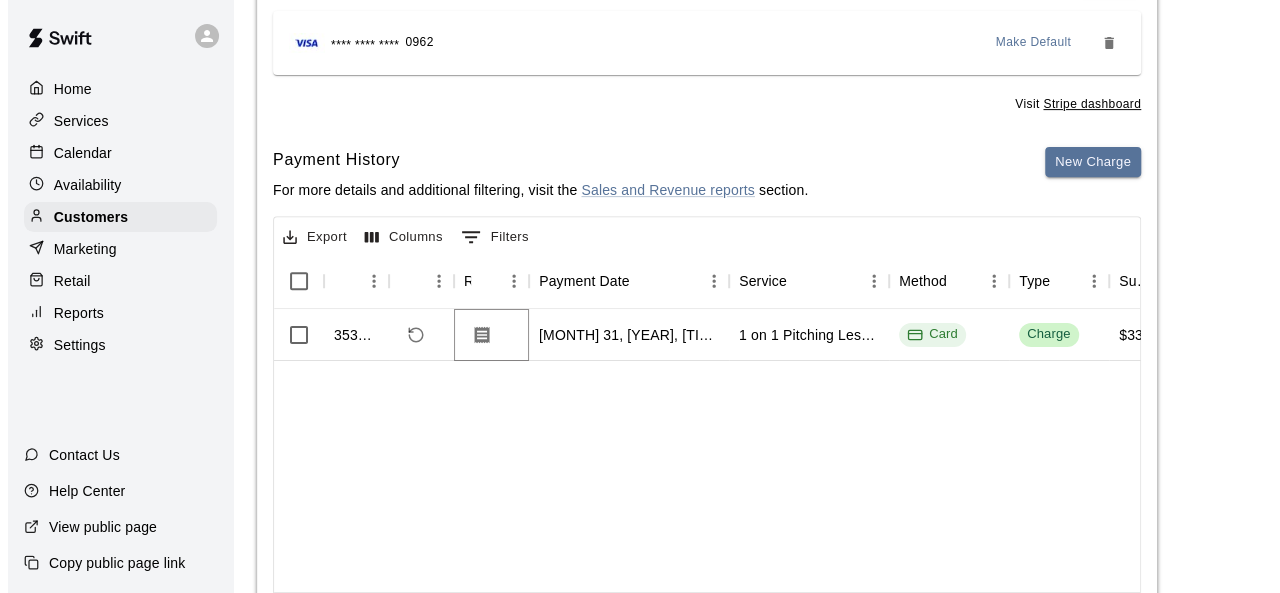 scroll, scrollTop: 0, scrollLeft: 0, axis: both 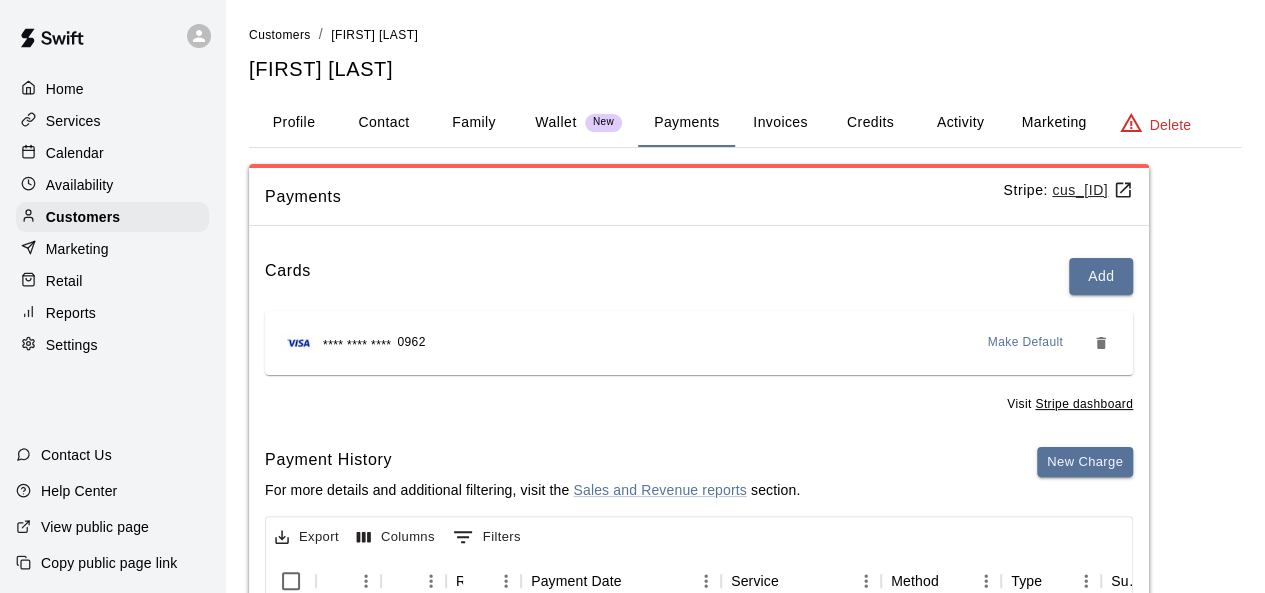 click on "Family" at bounding box center (474, 123) 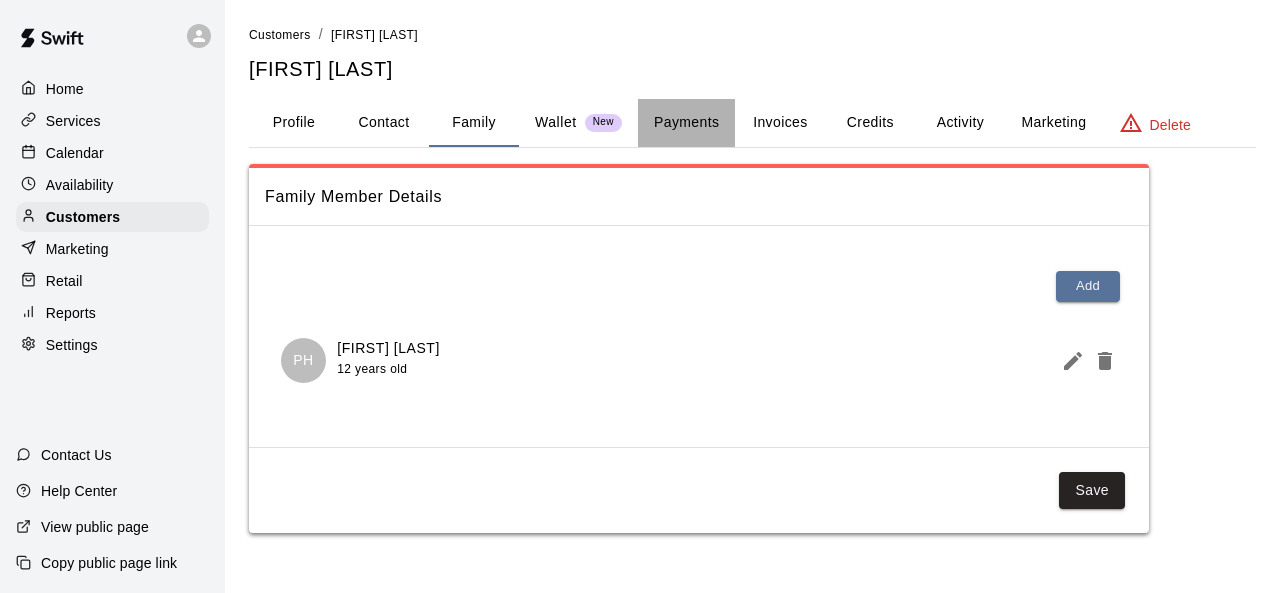 click on "Payments" at bounding box center [686, 123] 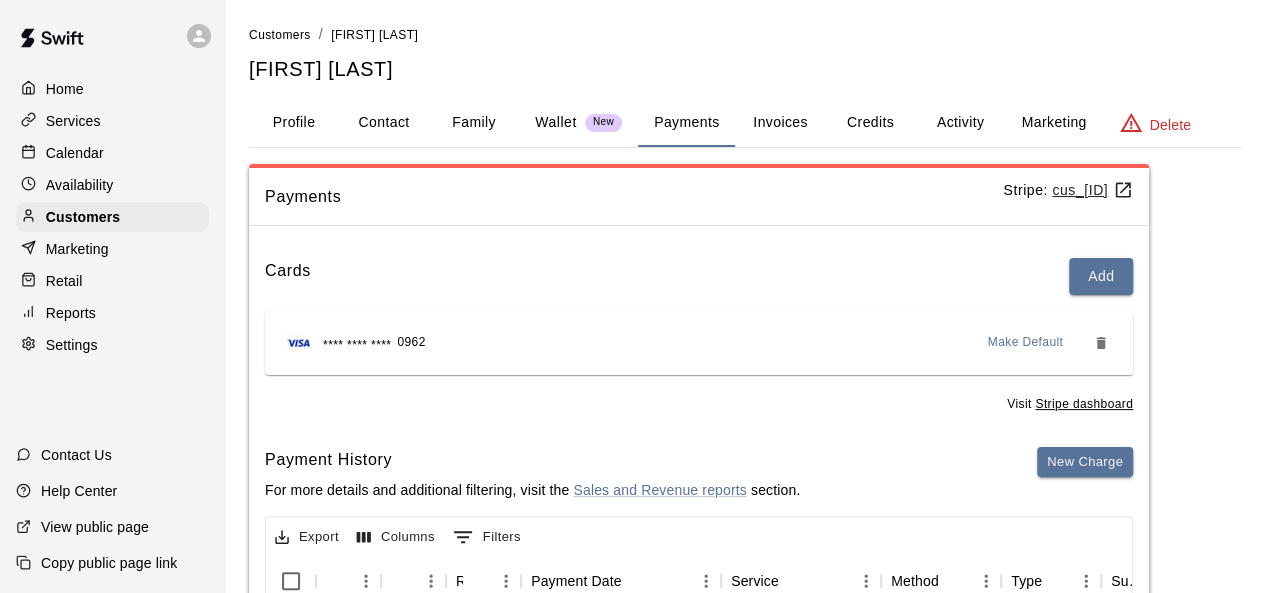 click on "Invoices" at bounding box center (780, 123) 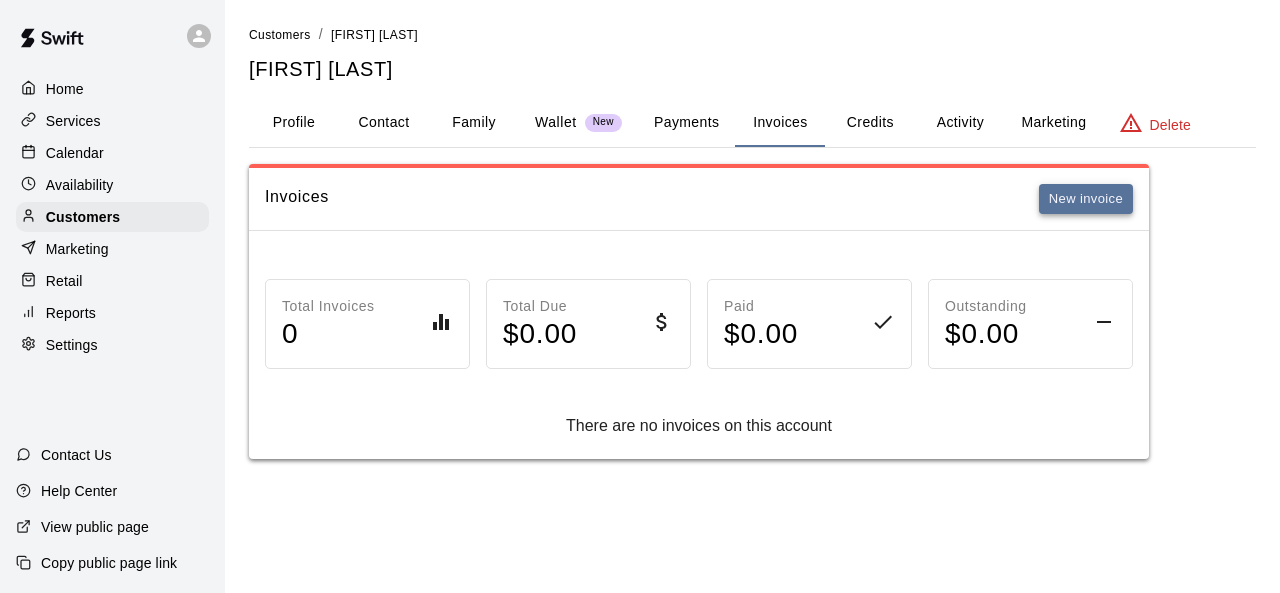 click on "New invoice" at bounding box center (1086, 199) 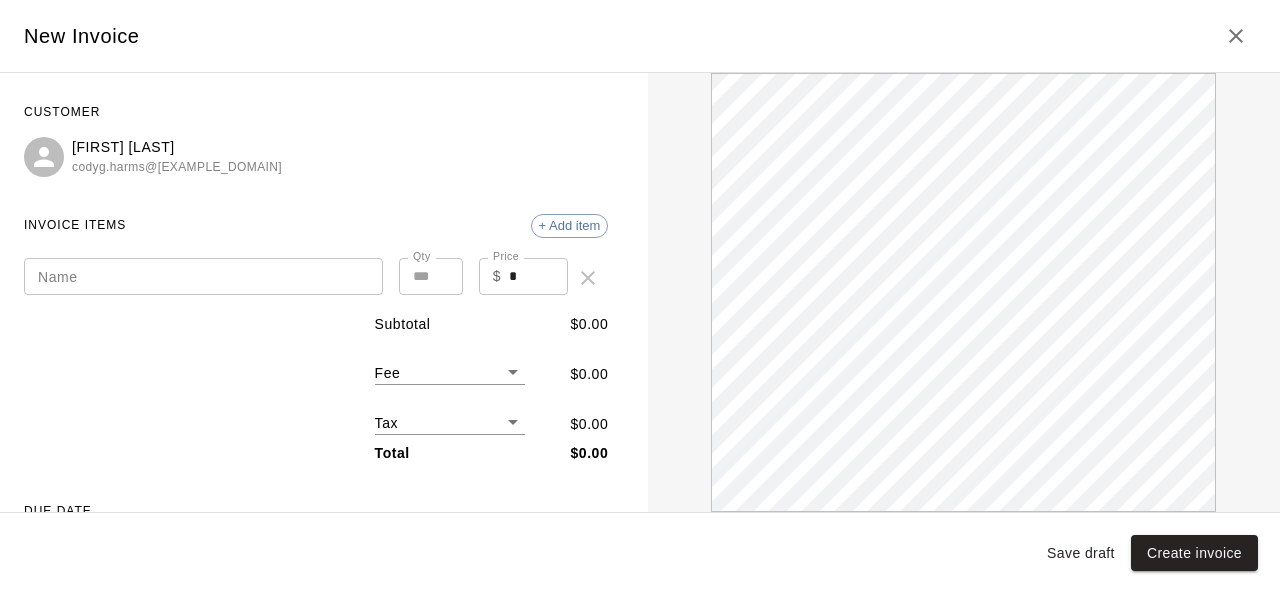 scroll, scrollTop: 0, scrollLeft: 0, axis: both 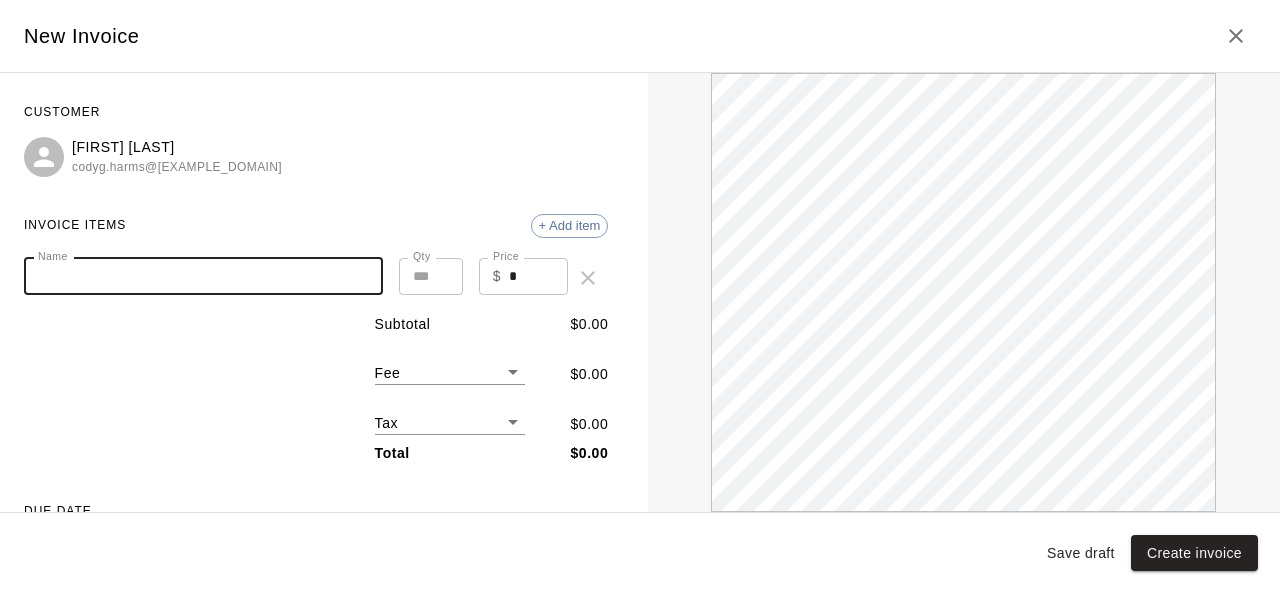 click on "Name" at bounding box center (203, 276) 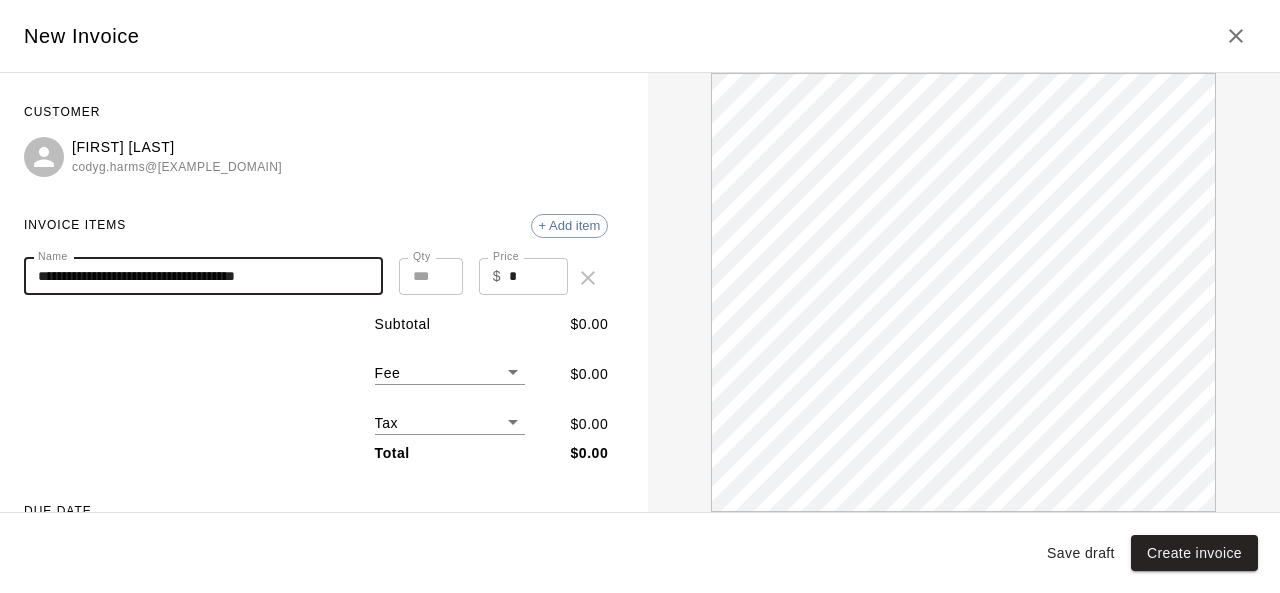 scroll, scrollTop: 0, scrollLeft: 0, axis: both 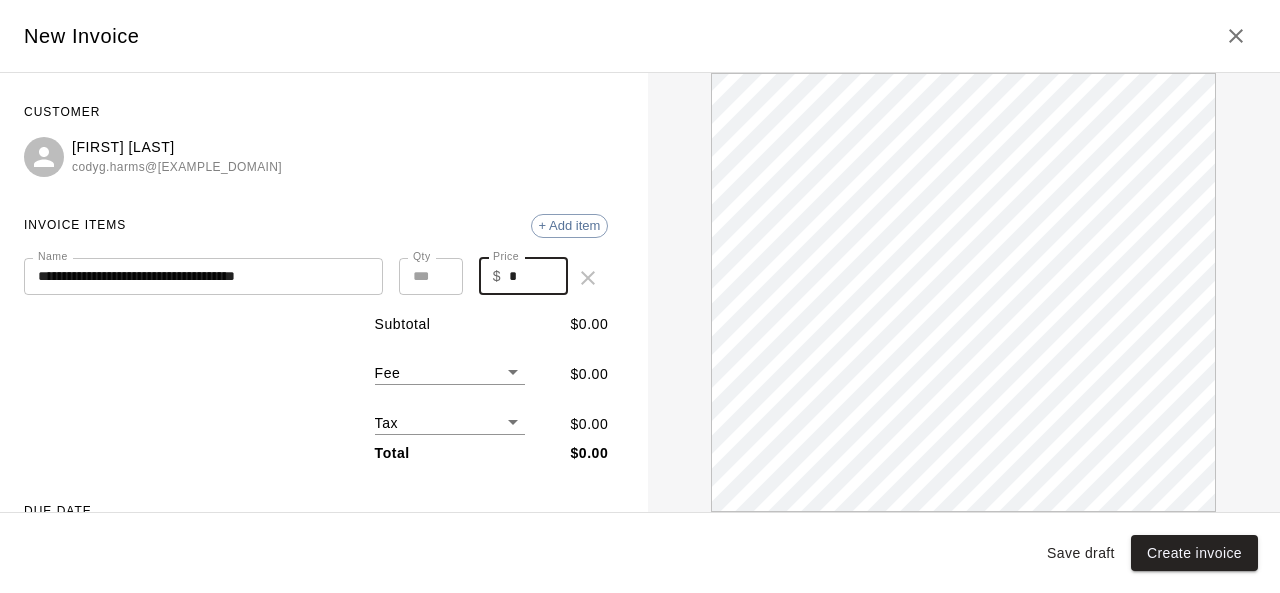 drag, startPoint x: 514, startPoint y: 282, endPoint x: 486, endPoint y: 281, distance: 28.01785 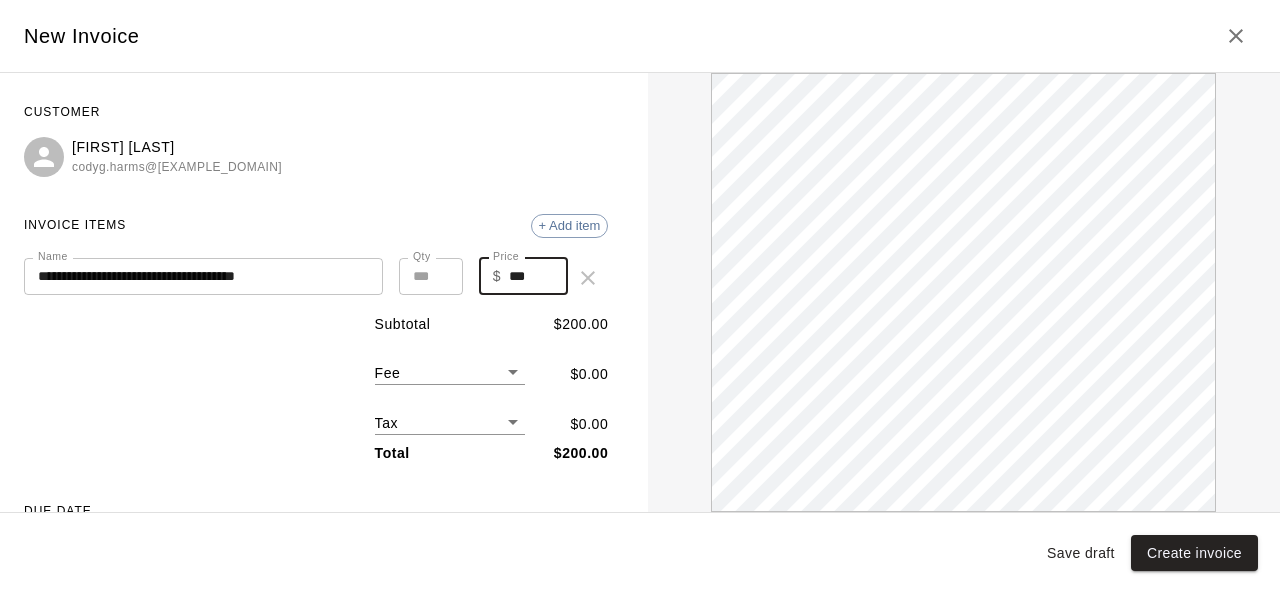 scroll, scrollTop: 0, scrollLeft: 0, axis: both 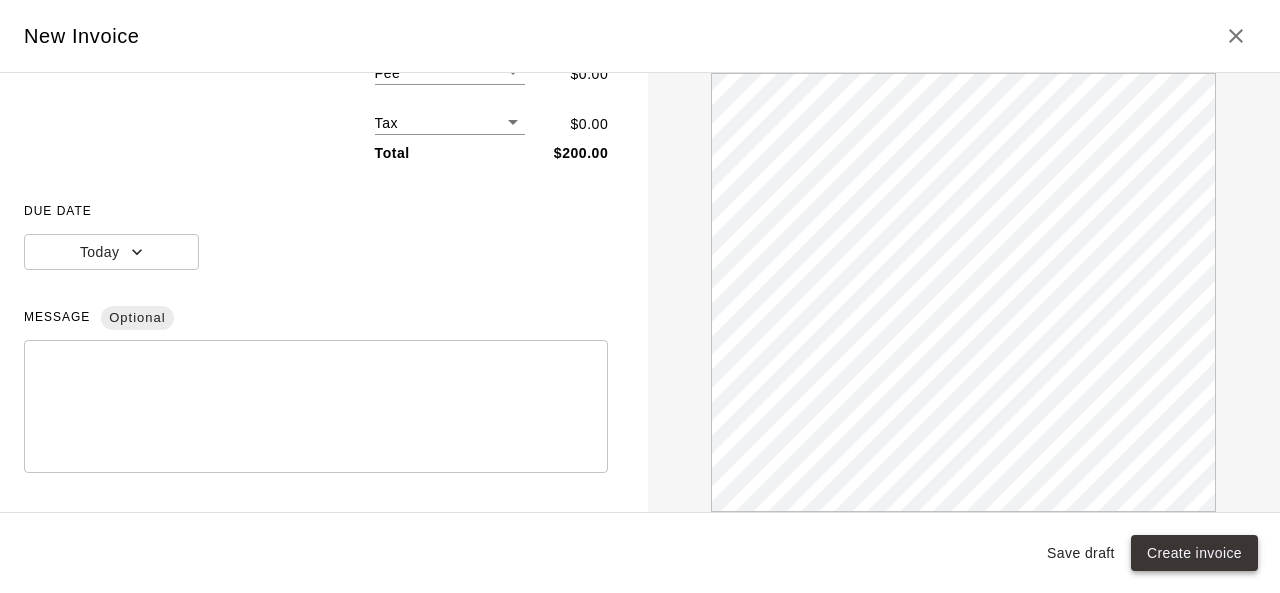 type on "***" 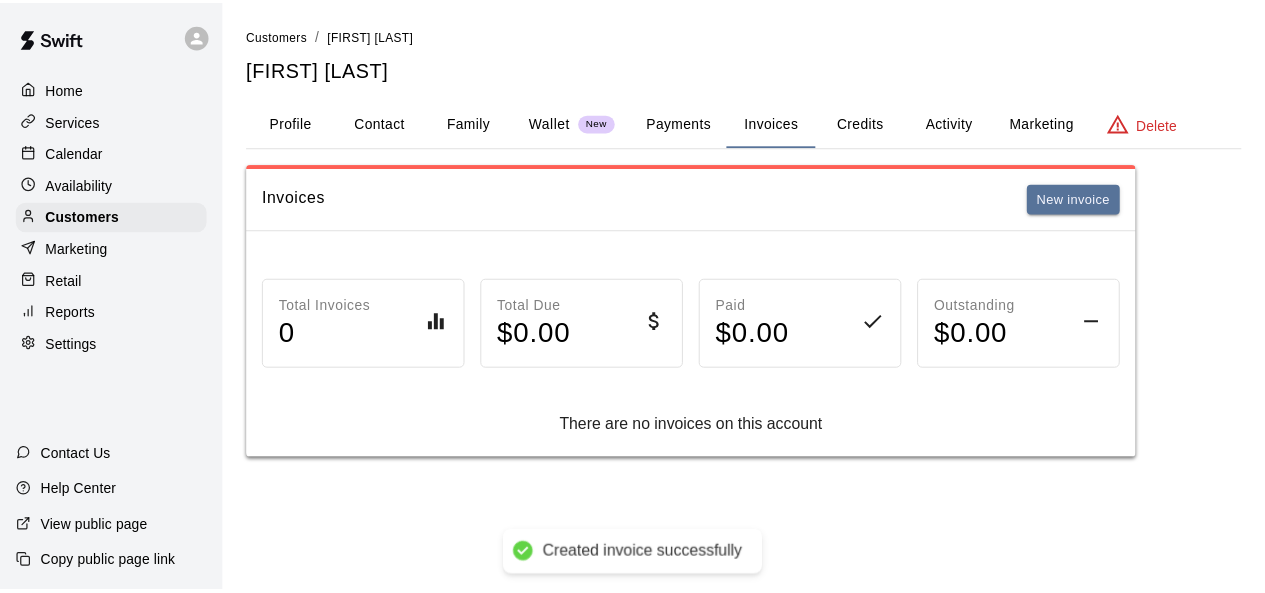 scroll, scrollTop: 0, scrollLeft: 0, axis: both 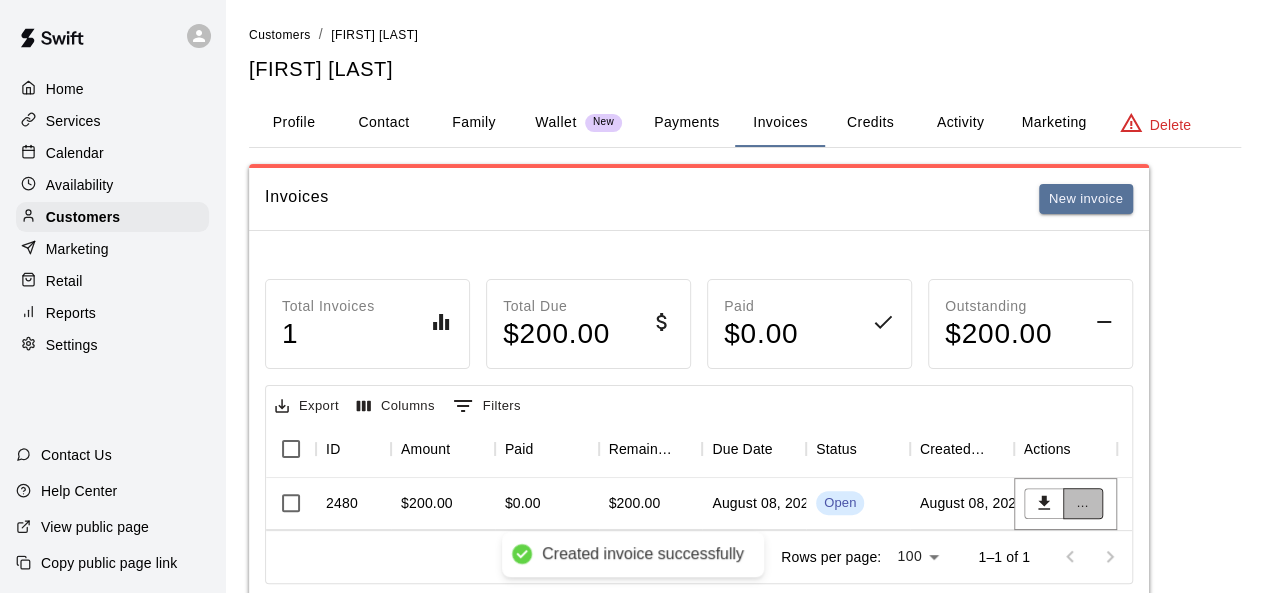 click on "..." at bounding box center (1083, 503) 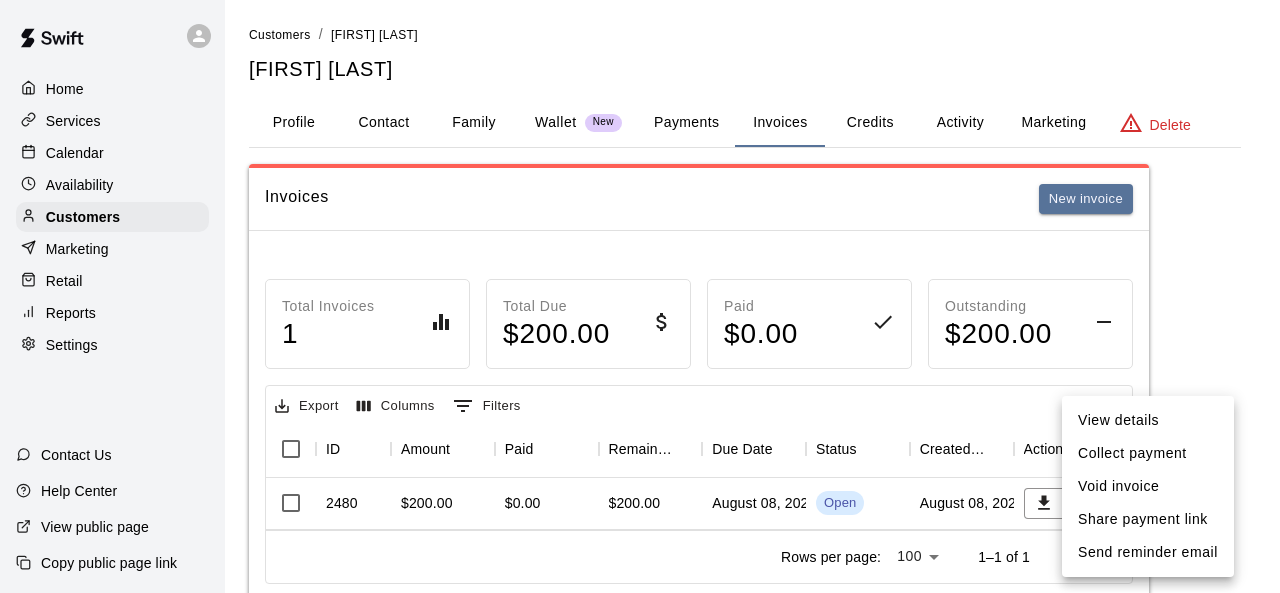 click on "Collect payment" at bounding box center (1148, 453) 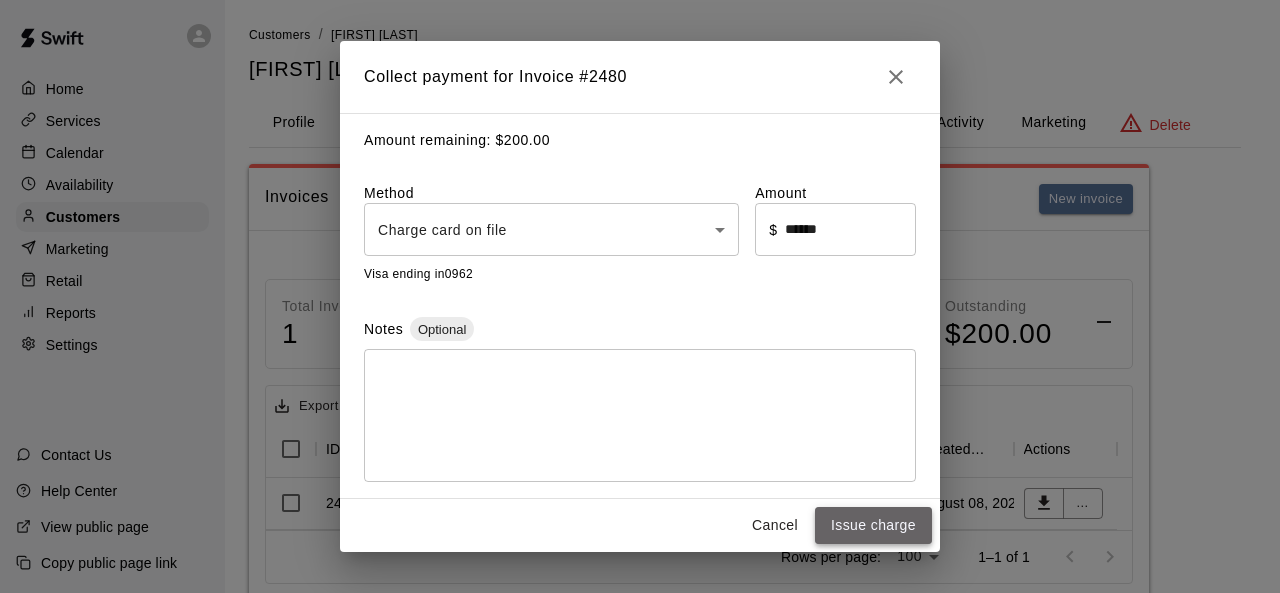click on "Issue charge" at bounding box center (873, 525) 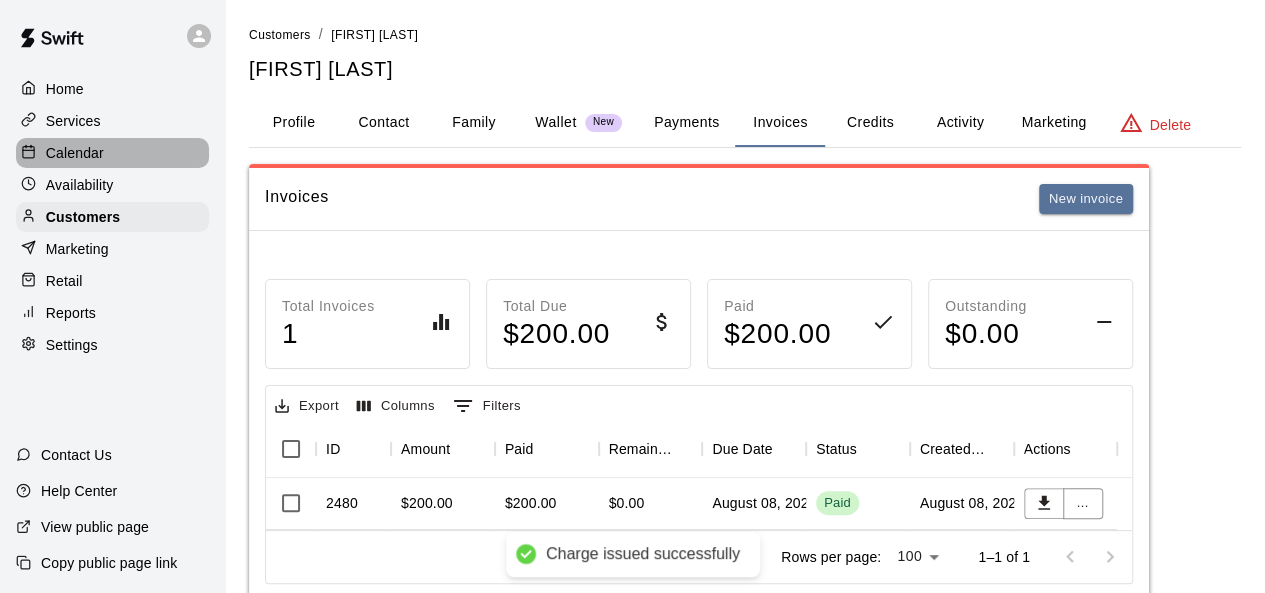 click on "Calendar" at bounding box center (75, 153) 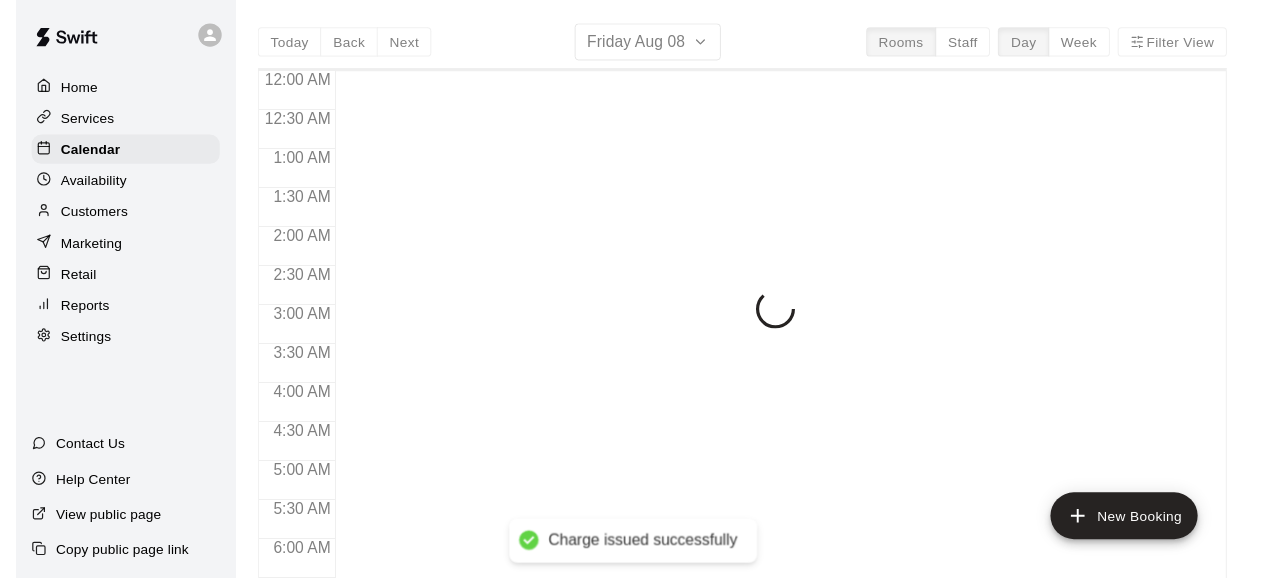 scroll, scrollTop: 689, scrollLeft: 0, axis: vertical 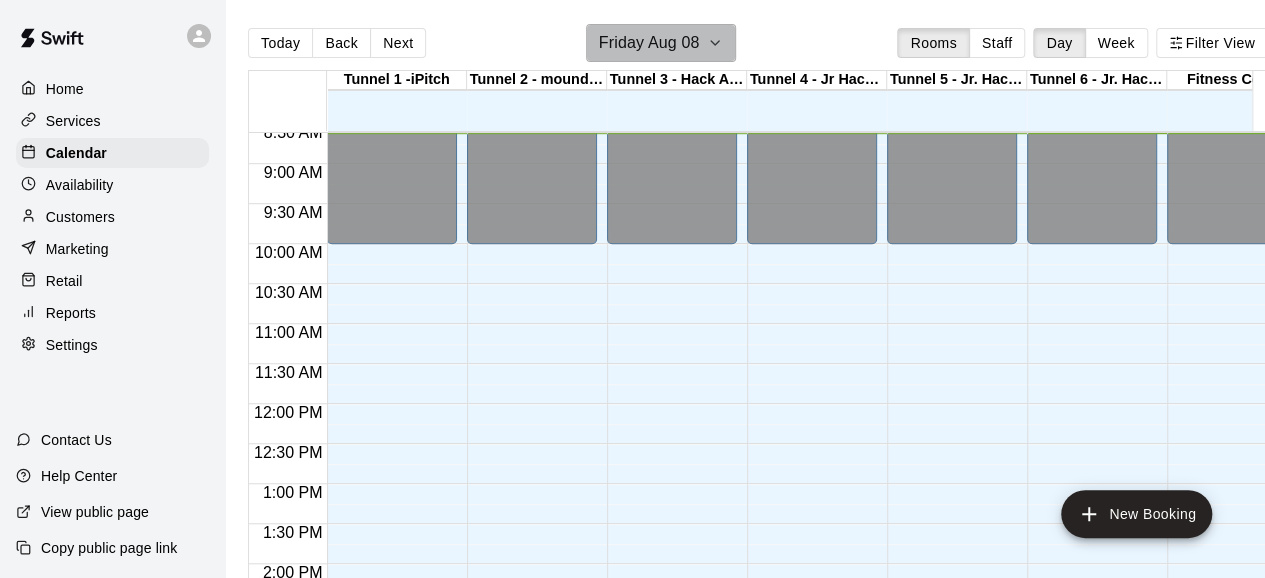 click 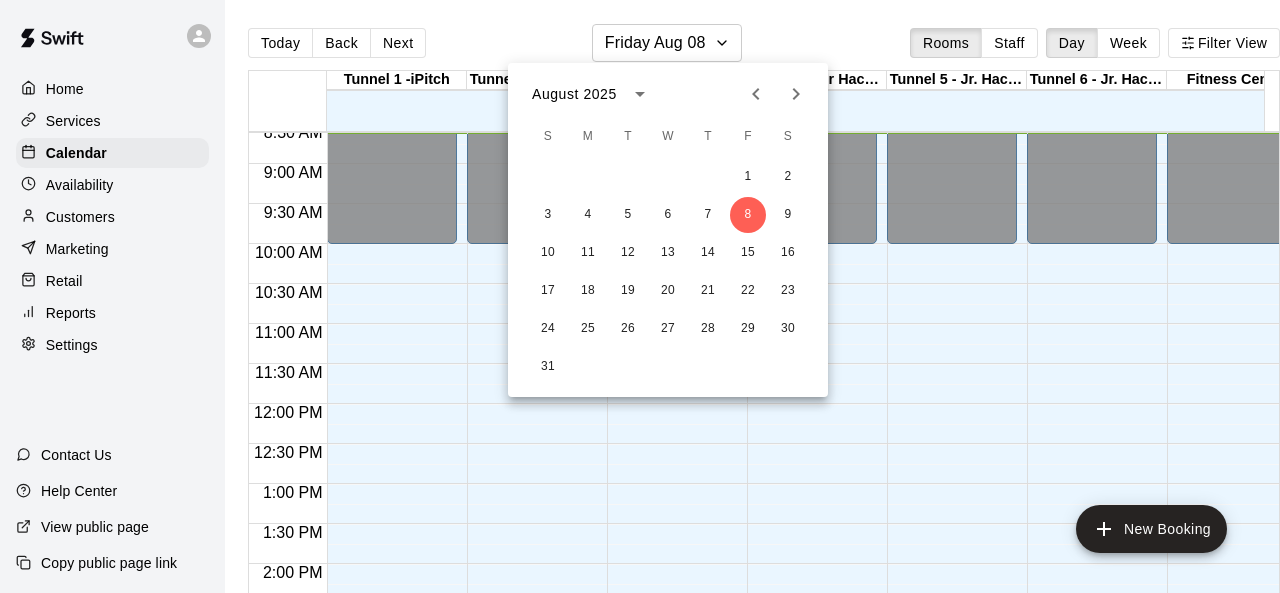 click 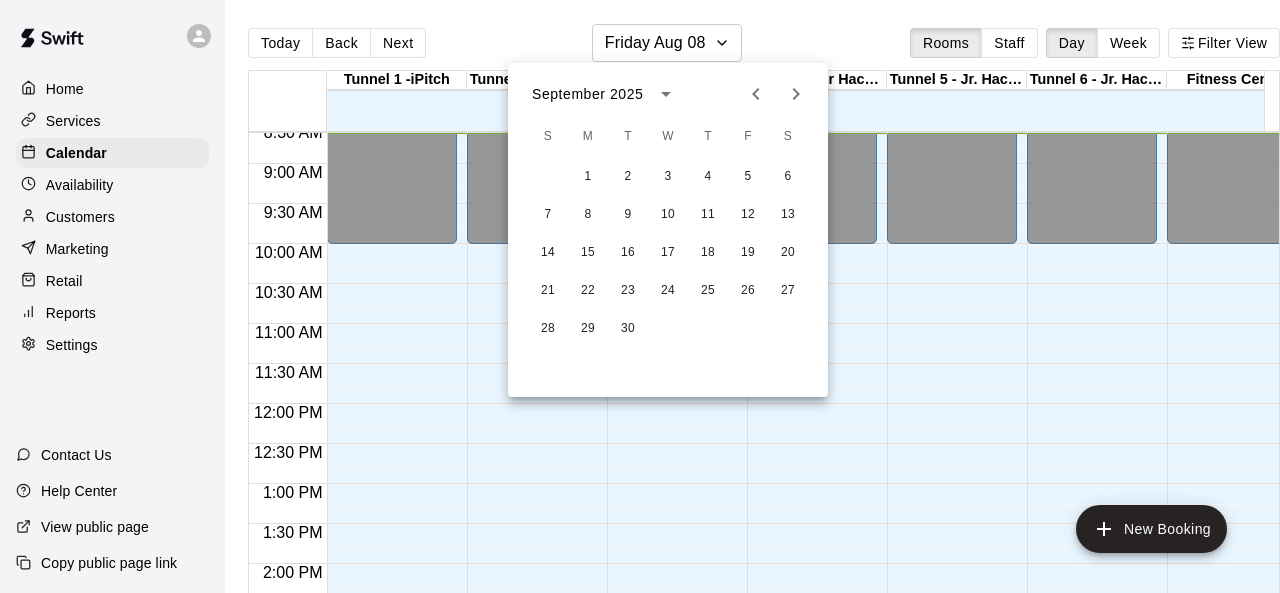 click 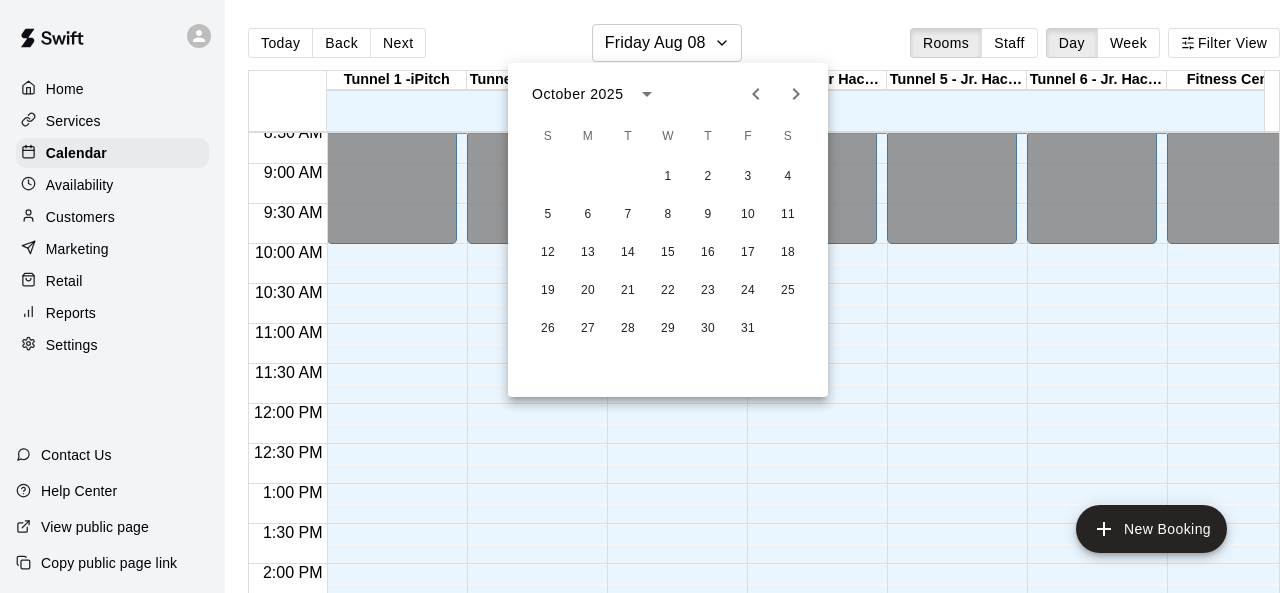 click 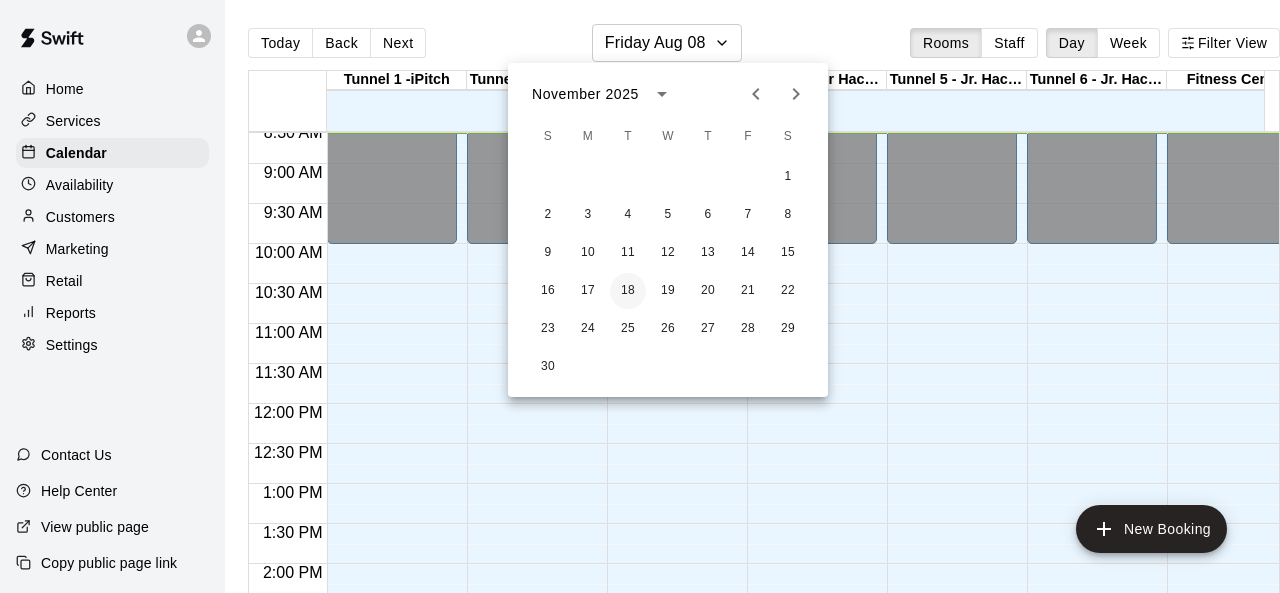 click on "18" at bounding box center (628, 291) 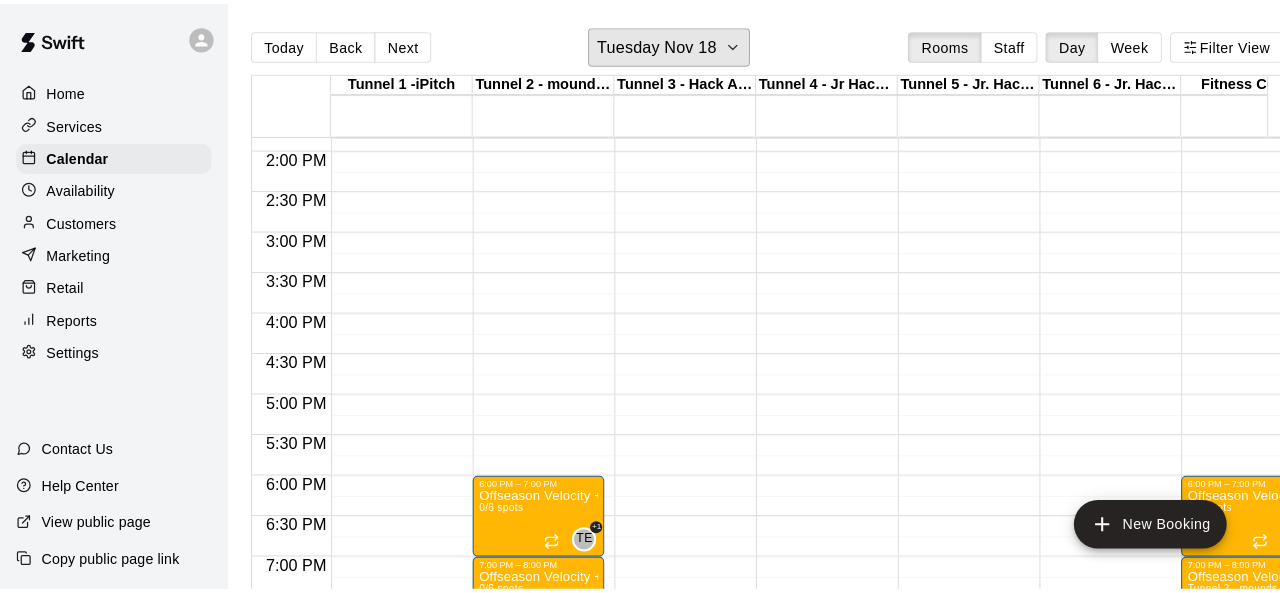 scroll, scrollTop: 1289, scrollLeft: 0, axis: vertical 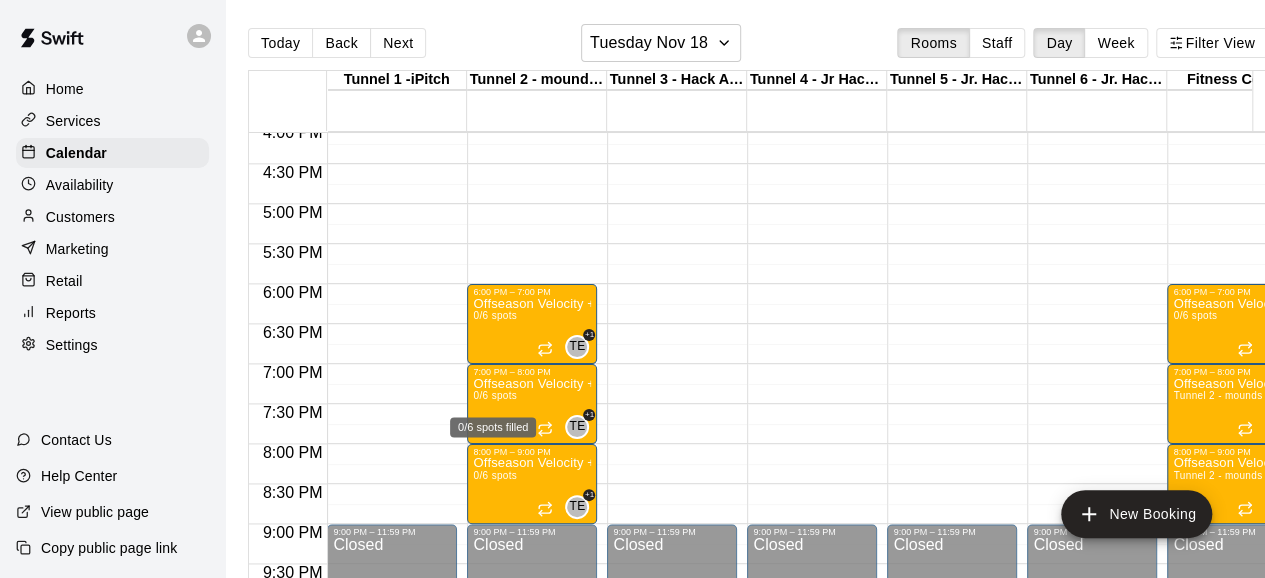 click on "0/6 spots filled" at bounding box center [493, 421] 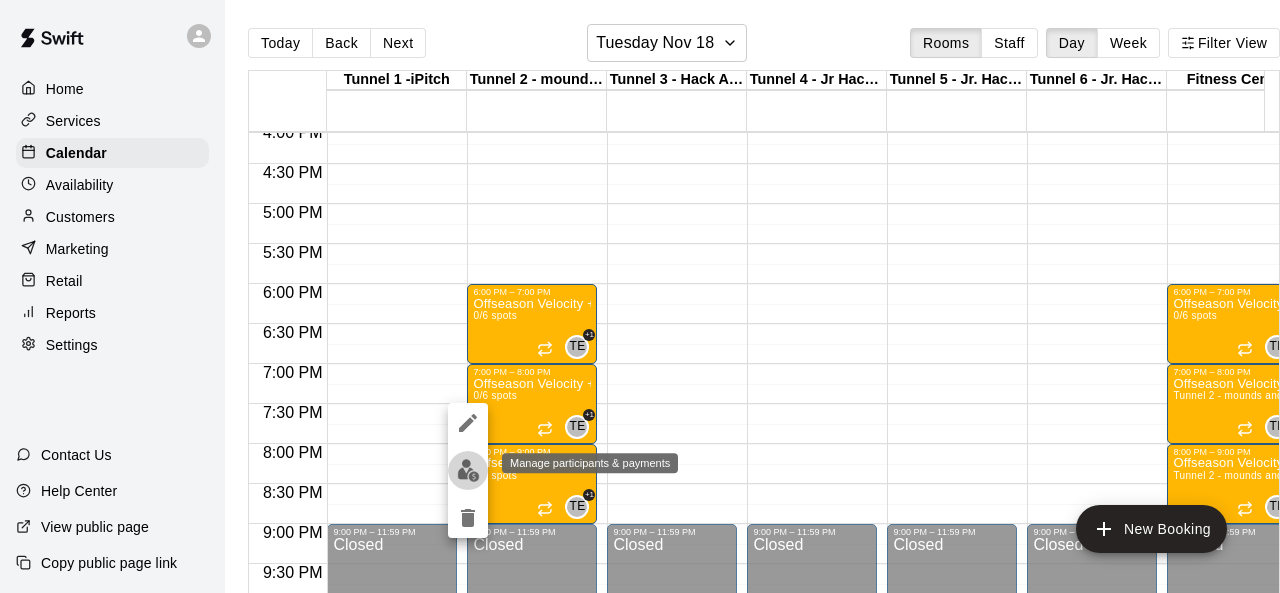 click at bounding box center (468, 470) 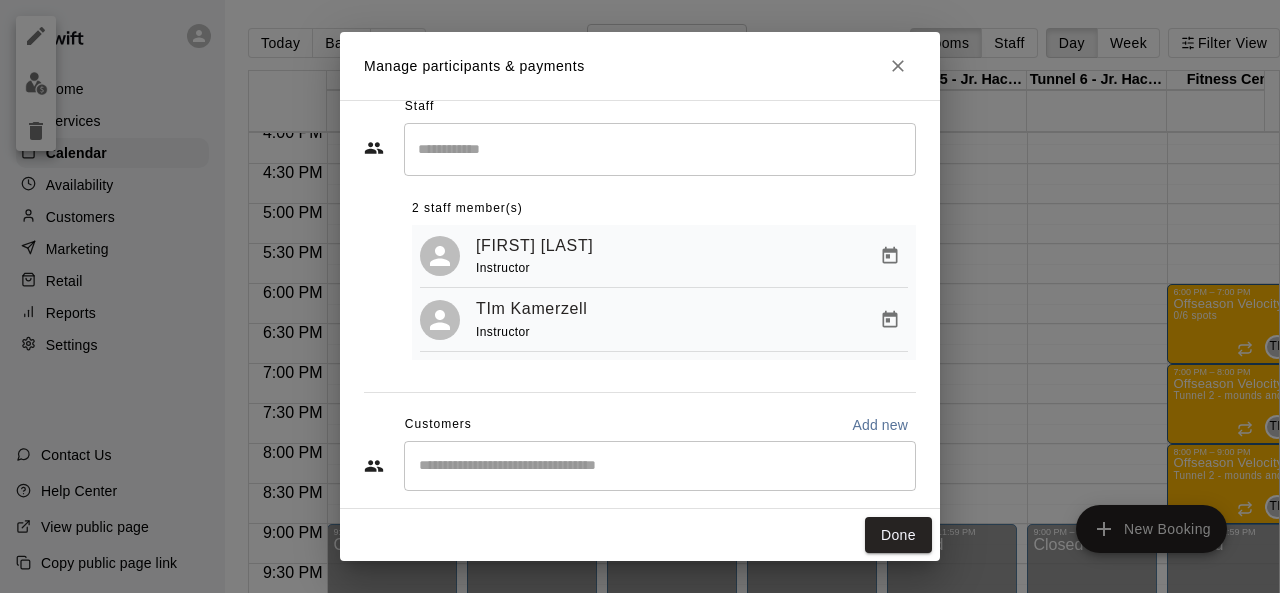scroll, scrollTop: 49, scrollLeft: 0, axis: vertical 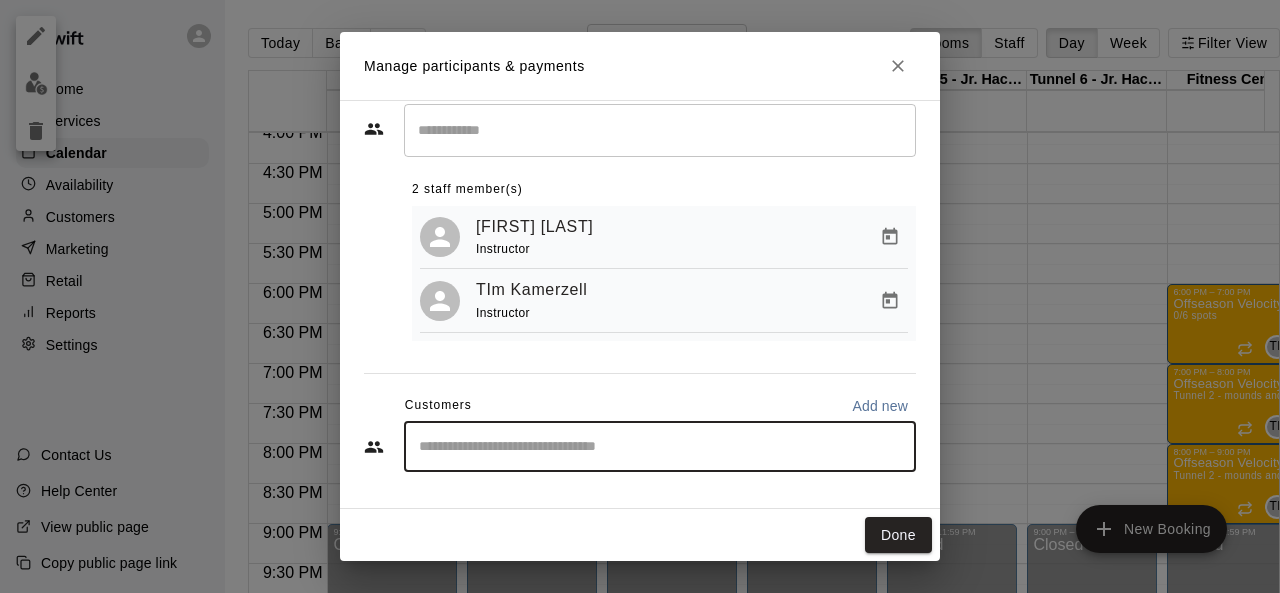 click at bounding box center (660, 447) 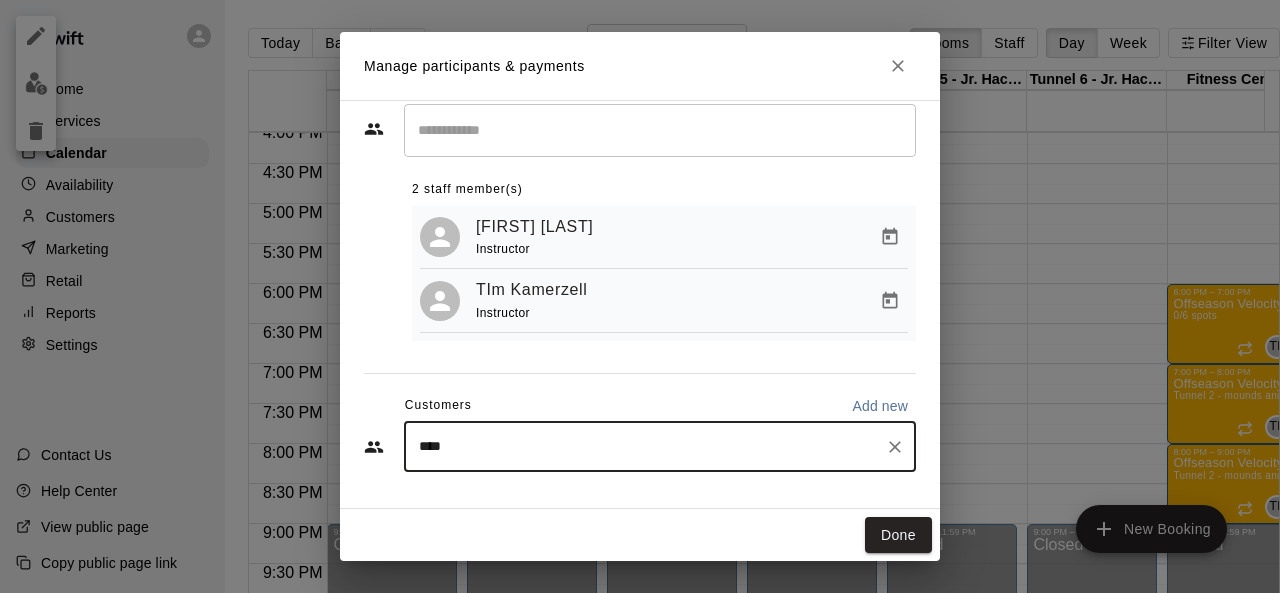 type on "*****" 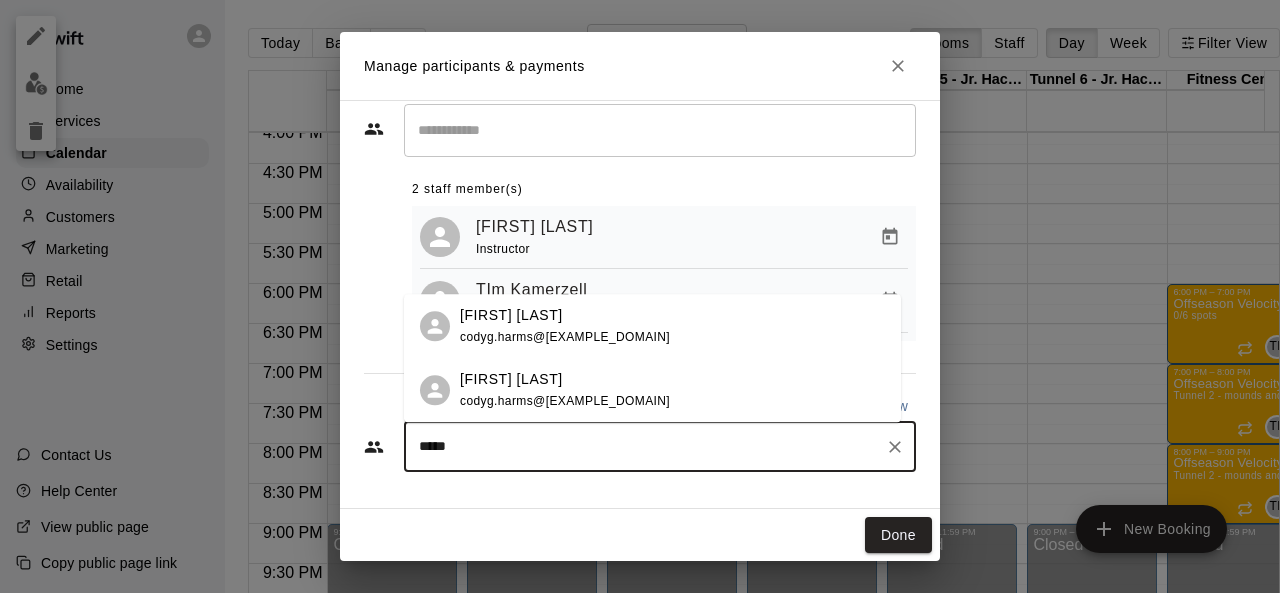 click on "[FIRST] [LAST]" at bounding box center (511, 379) 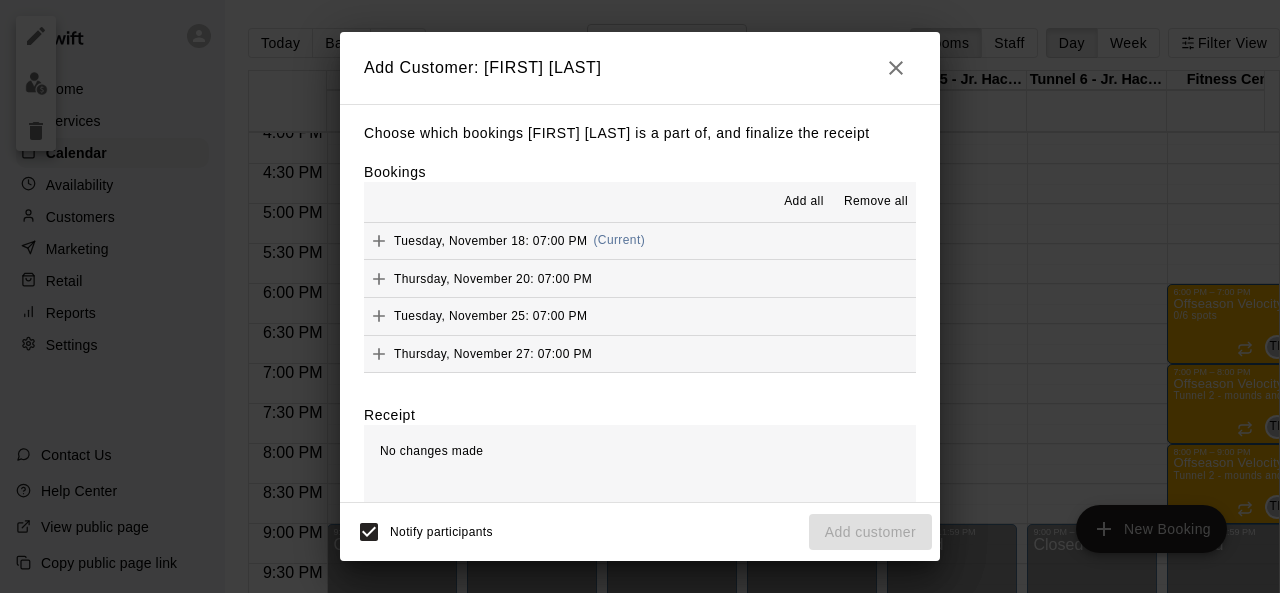 click on "Add all" at bounding box center (804, 202) 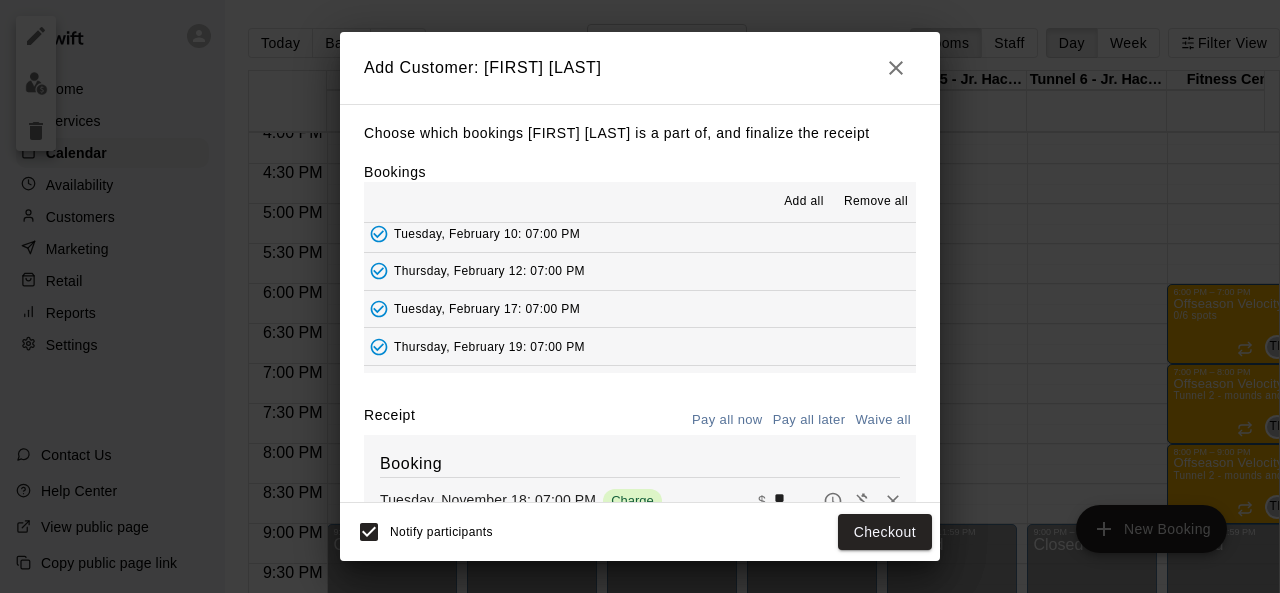 scroll, scrollTop: 970, scrollLeft: 0, axis: vertical 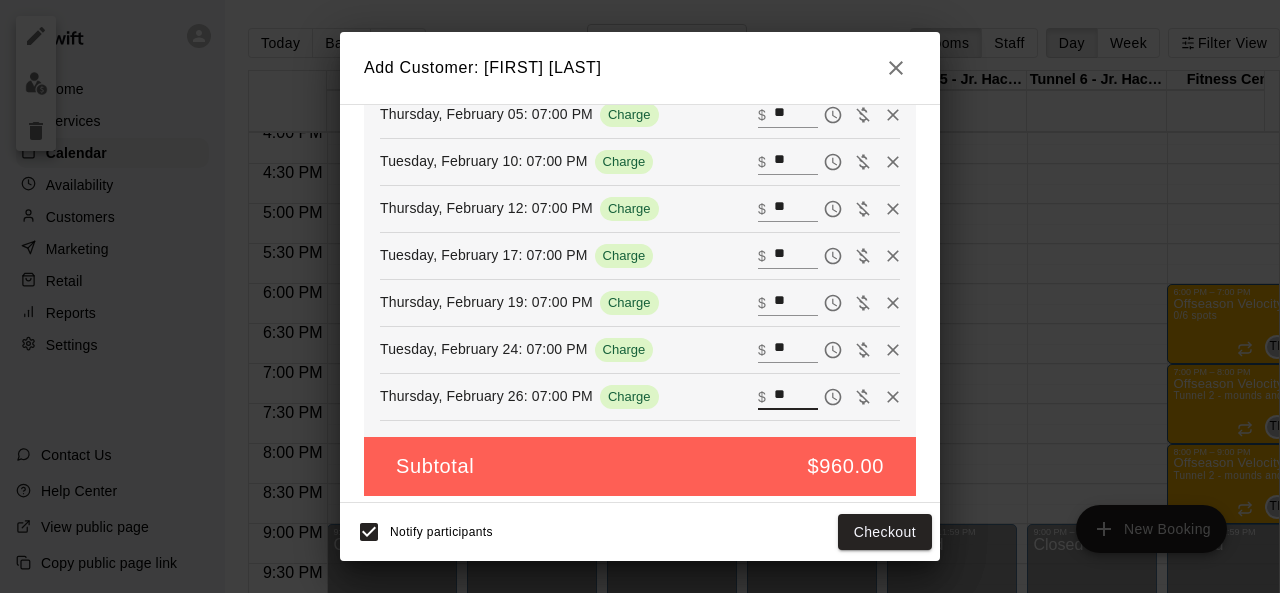 drag, startPoint x: 772, startPoint y: 382, endPoint x: 732, endPoint y: 378, distance: 40.1995 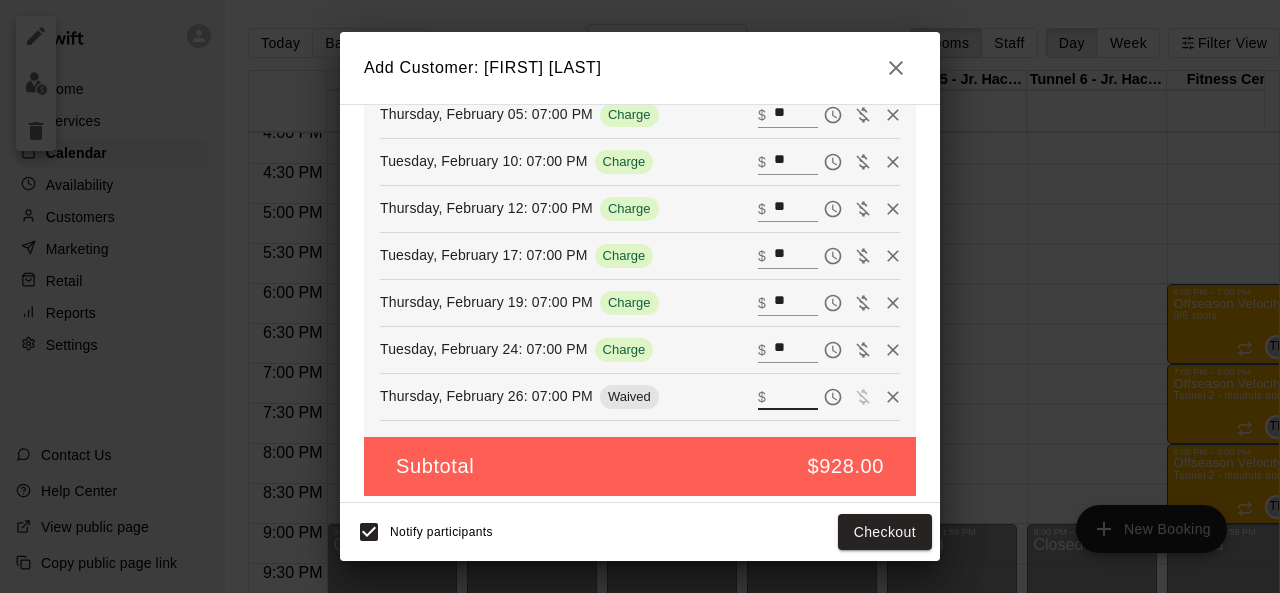 type 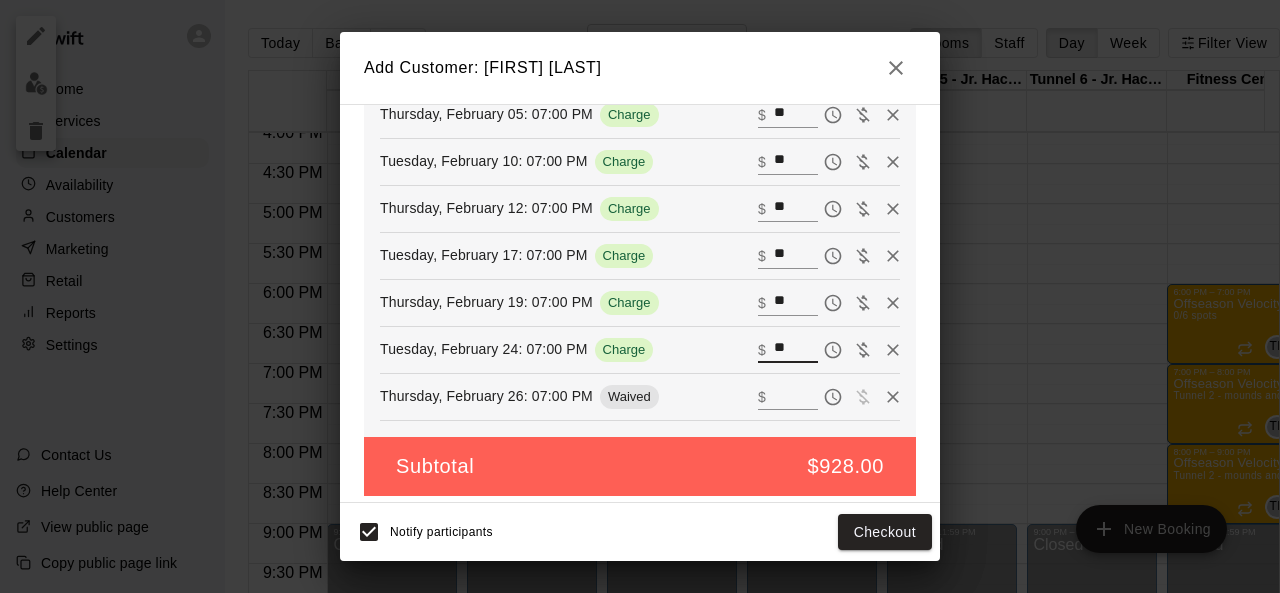 drag, startPoint x: 766, startPoint y: 331, endPoint x: 732, endPoint y: 329, distance: 34.058773 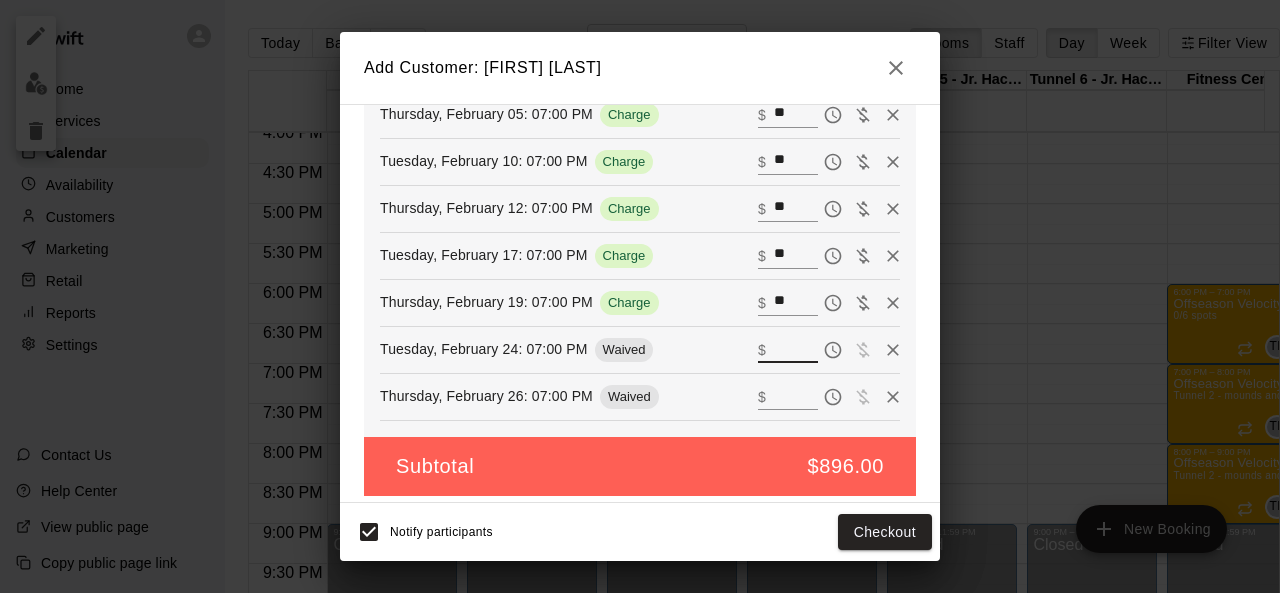 type 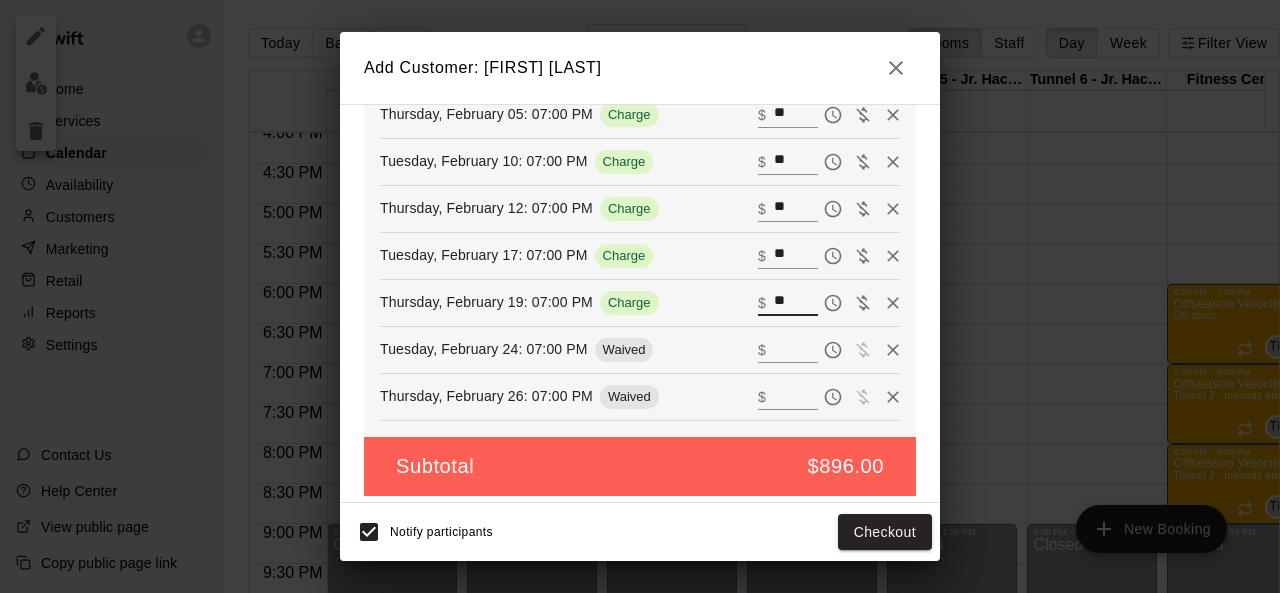 drag, startPoint x: 767, startPoint y: 297, endPoint x: 740, endPoint y: 297, distance: 27 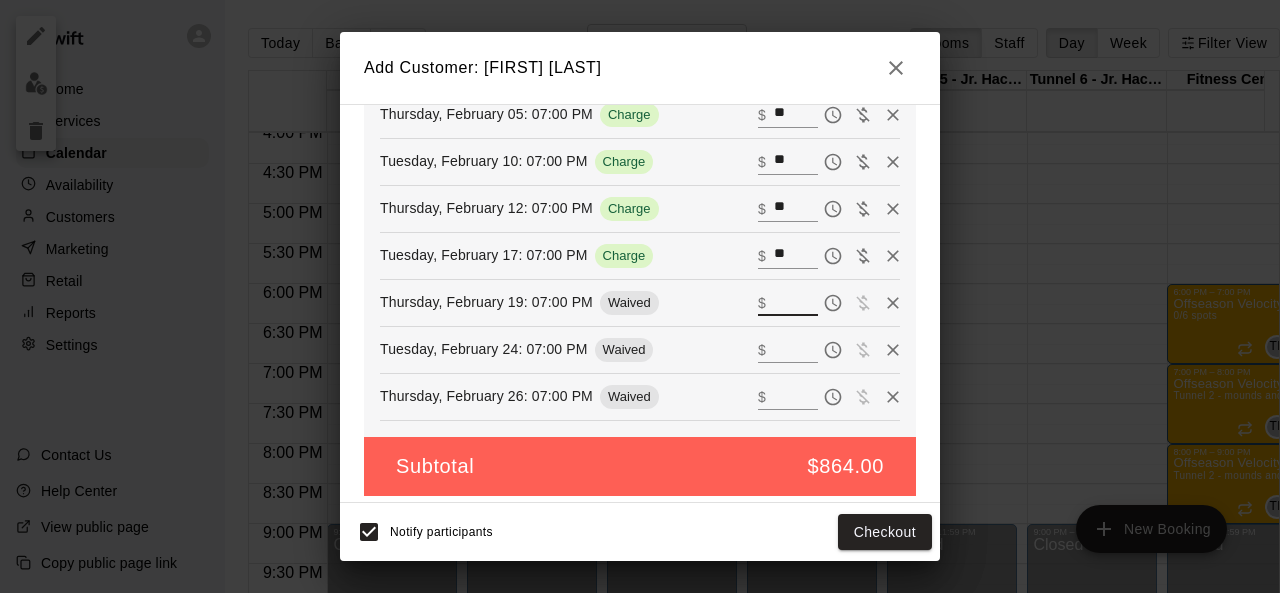 type 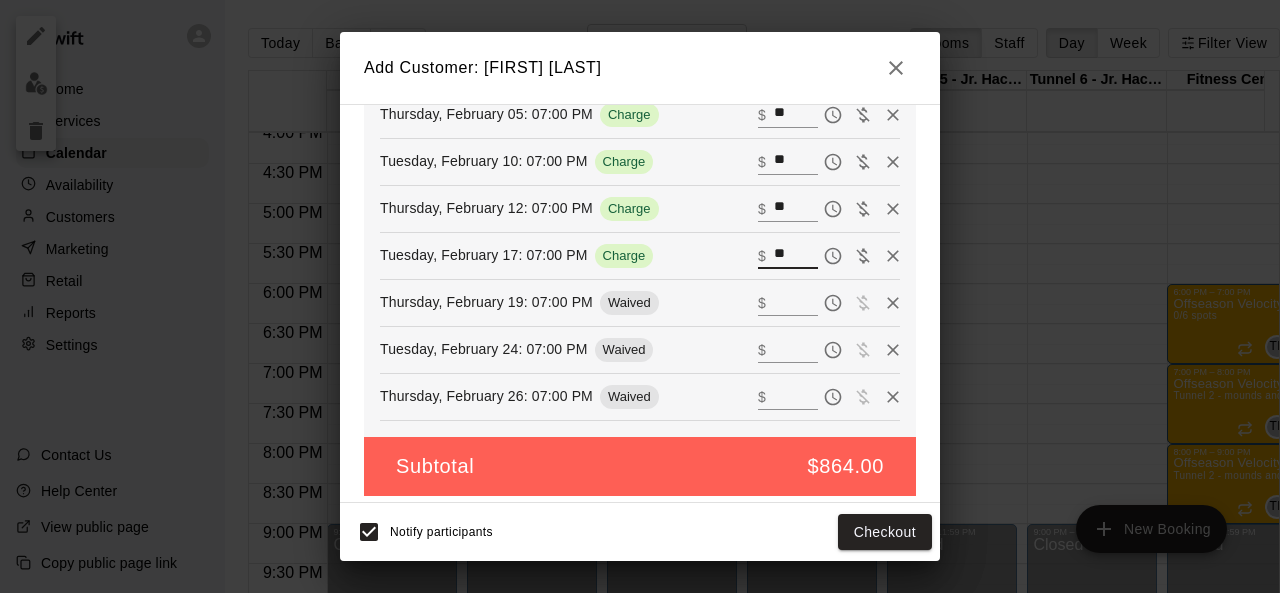 drag, startPoint x: 760, startPoint y: 240, endPoint x: 739, endPoint y: 239, distance: 21.023796 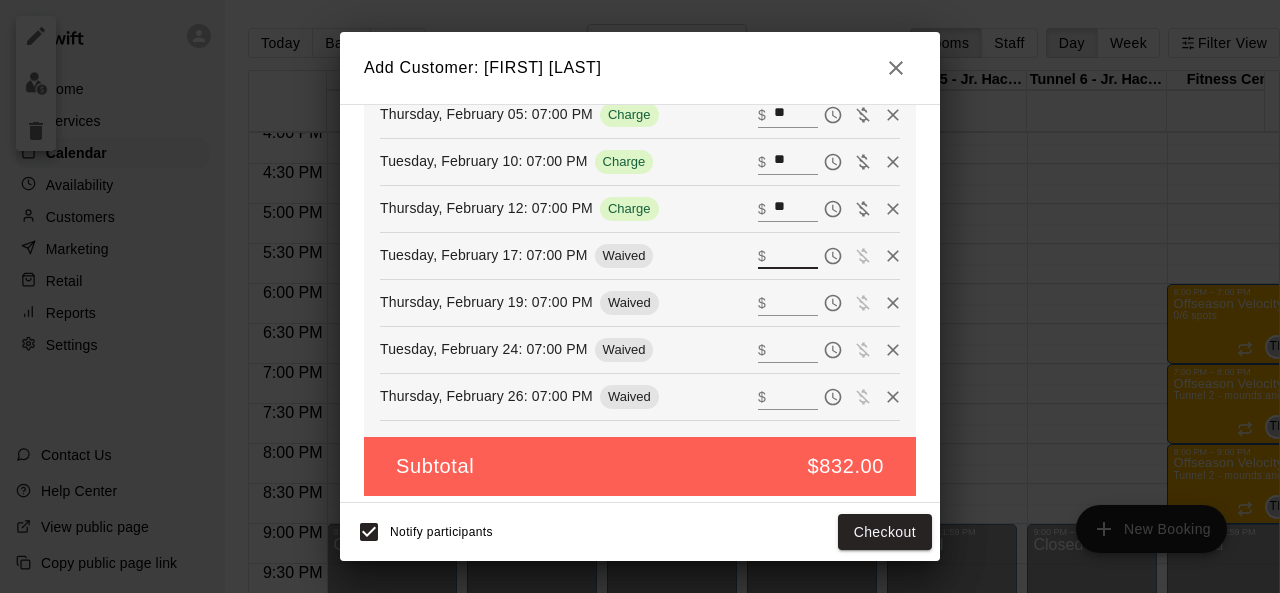 type 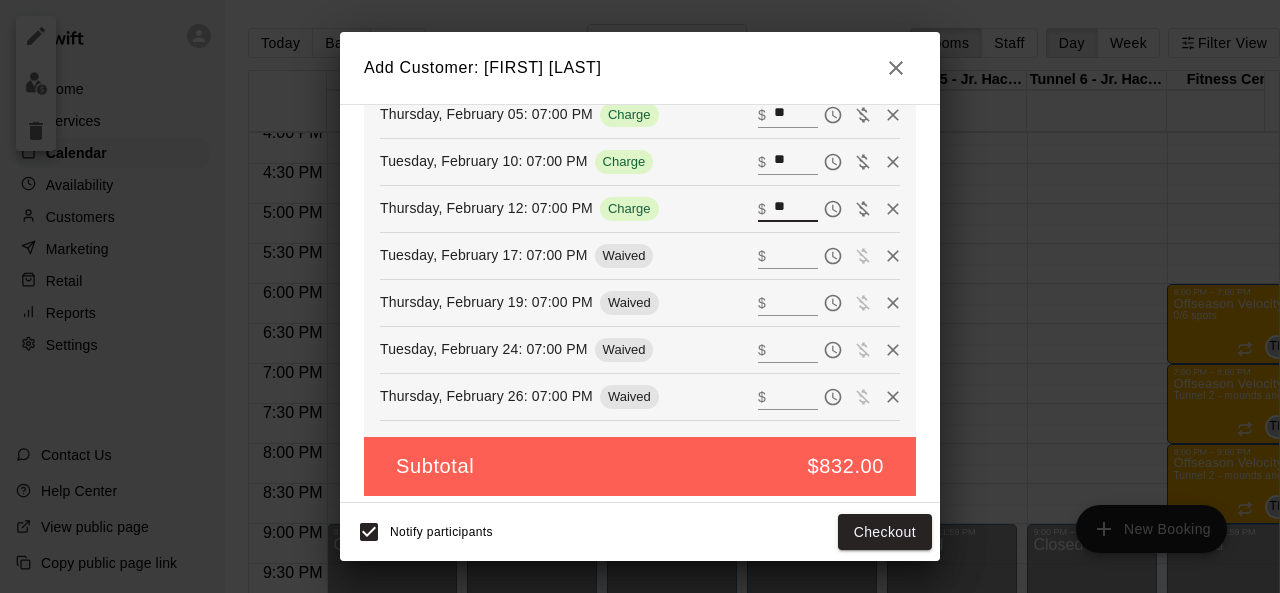 drag, startPoint x: 763, startPoint y: 203, endPoint x: 722, endPoint y: 199, distance: 41.19466 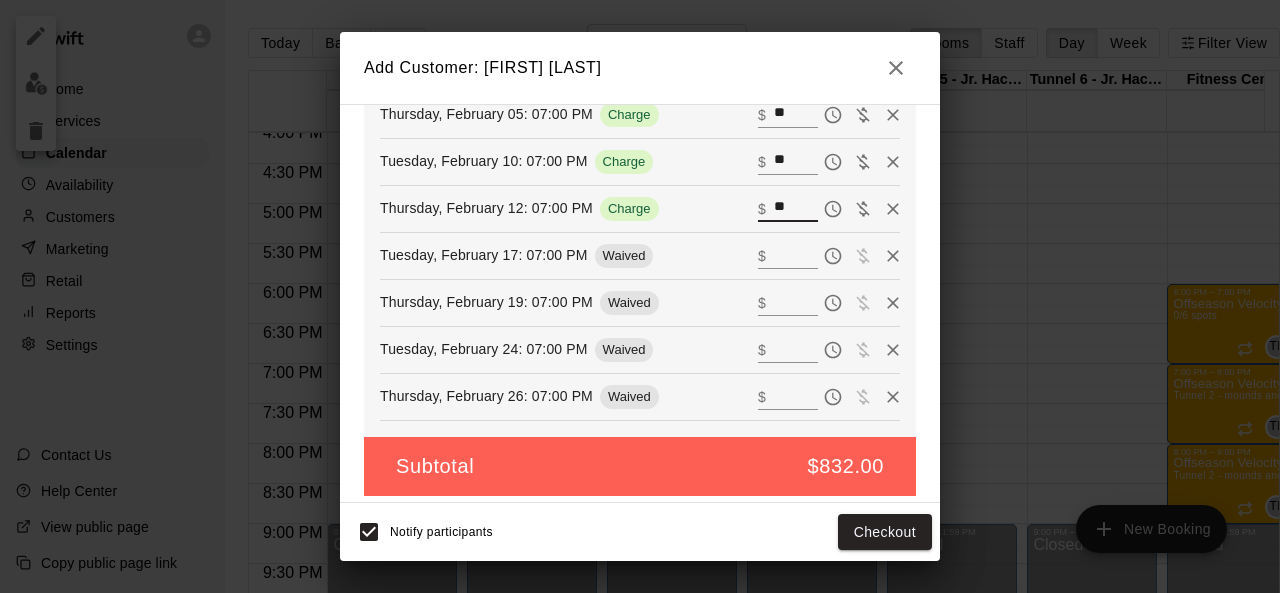 click on "Thursday, February 12: 07:00 PM Charge $ **" at bounding box center (640, 209) 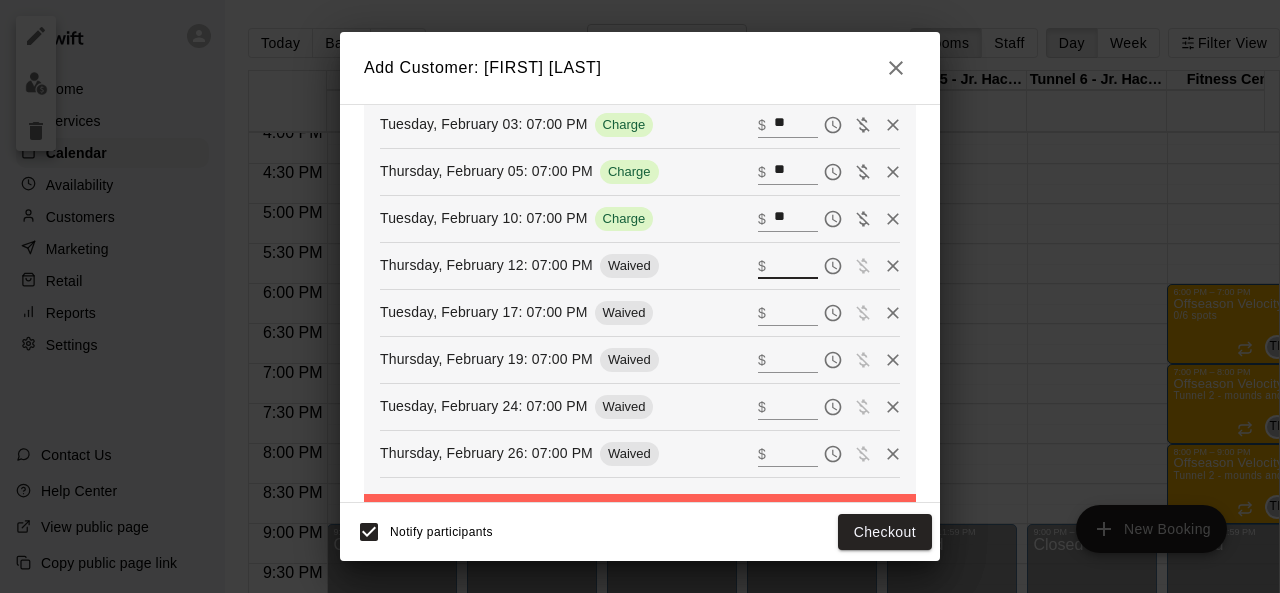 scroll, scrollTop: 1367, scrollLeft: 0, axis: vertical 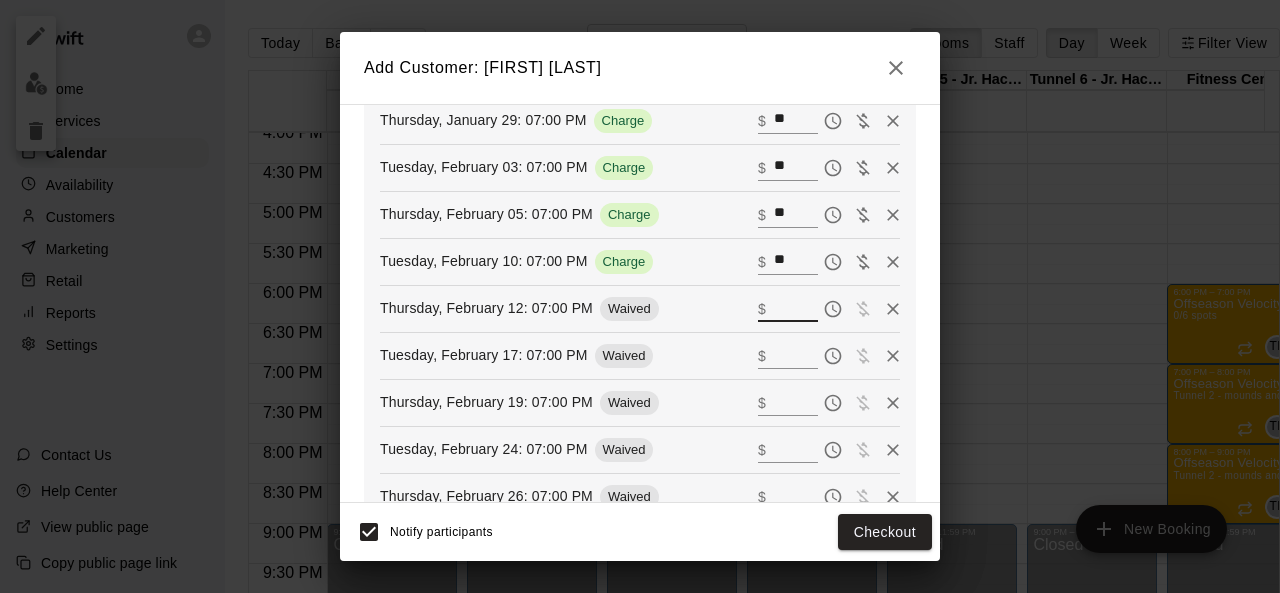 type 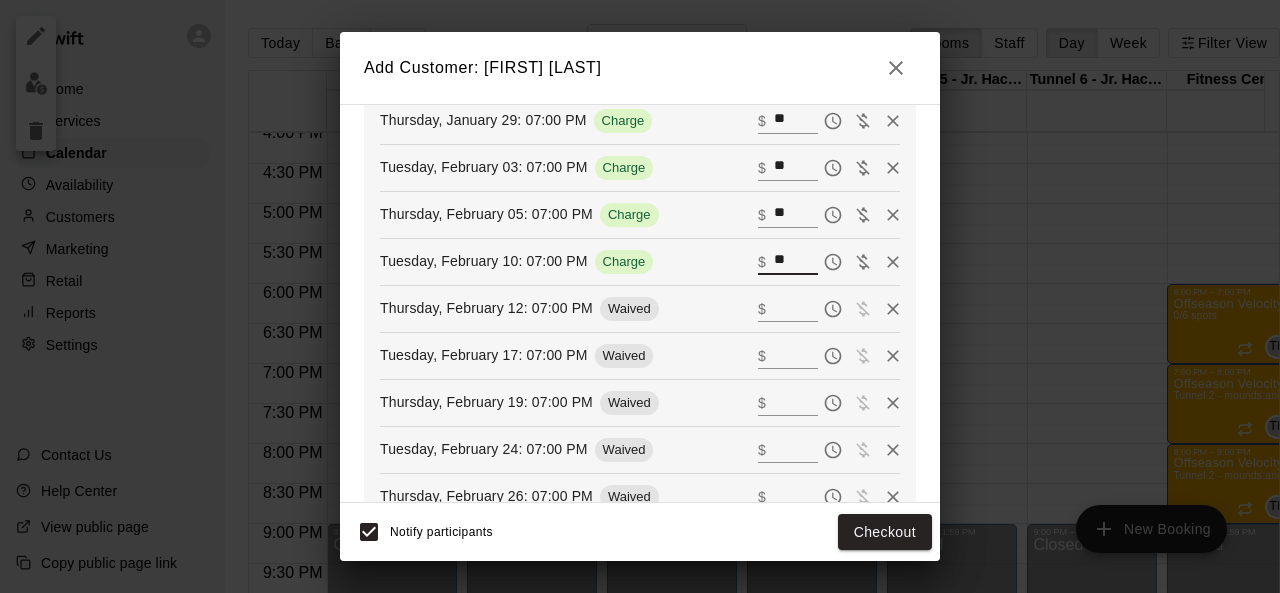 drag, startPoint x: 763, startPoint y: 245, endPoint x: 722, endPoint y: 239, distance: 41.4367 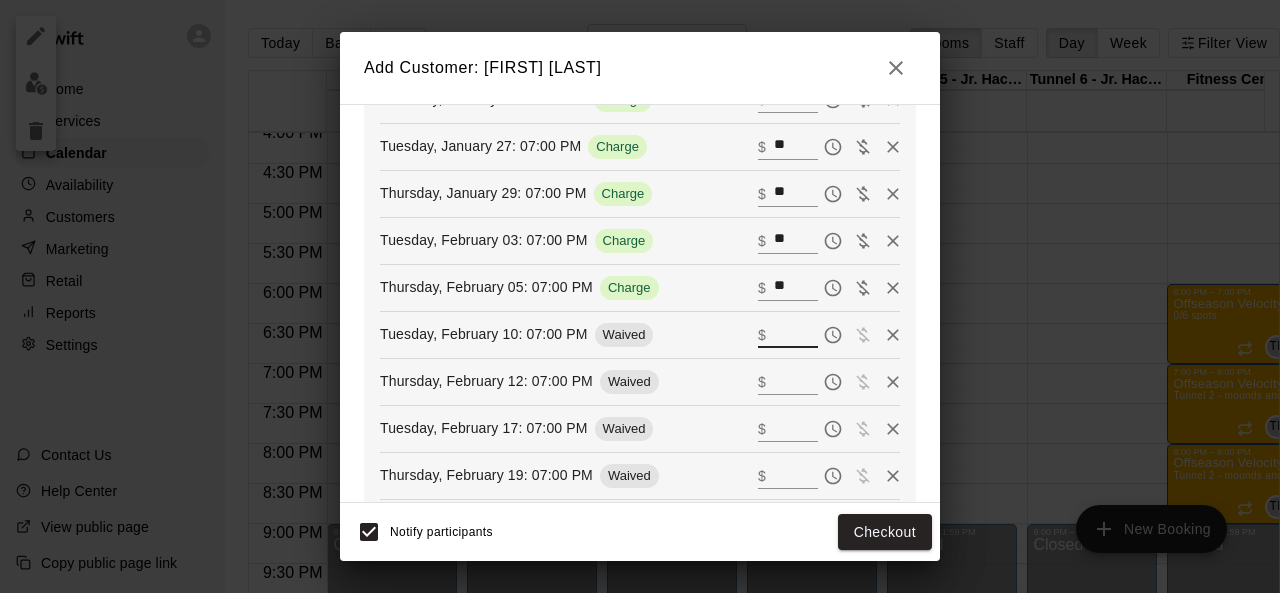scroll, scrollTop: 1267, scrollLeft: 0, axis: vertical 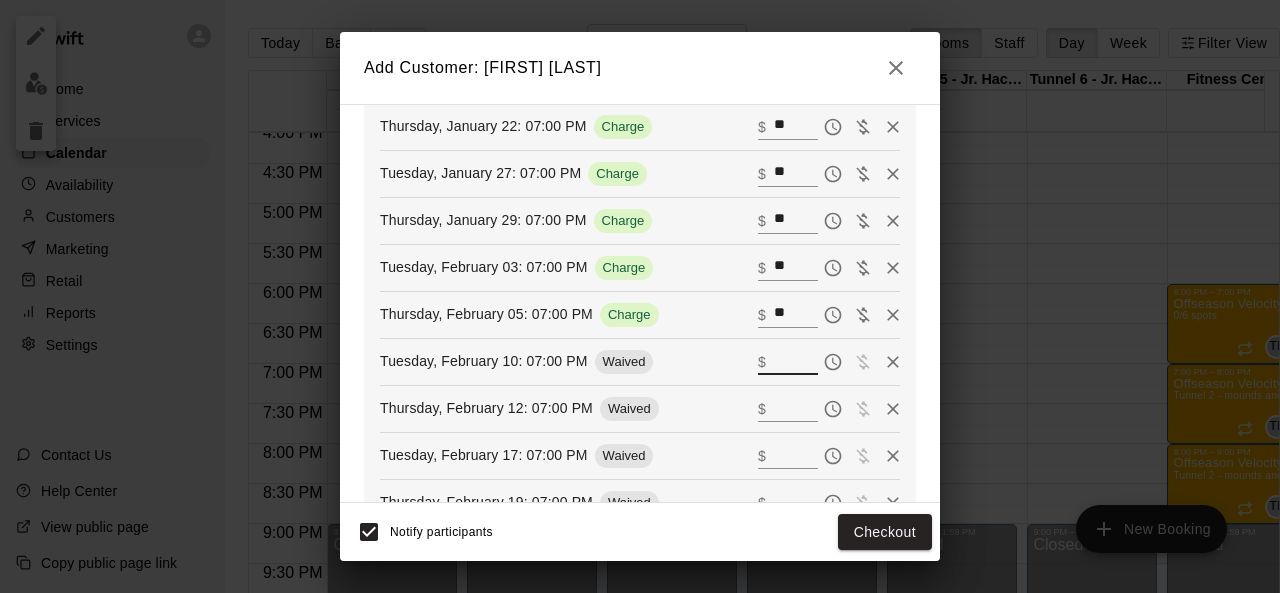 type 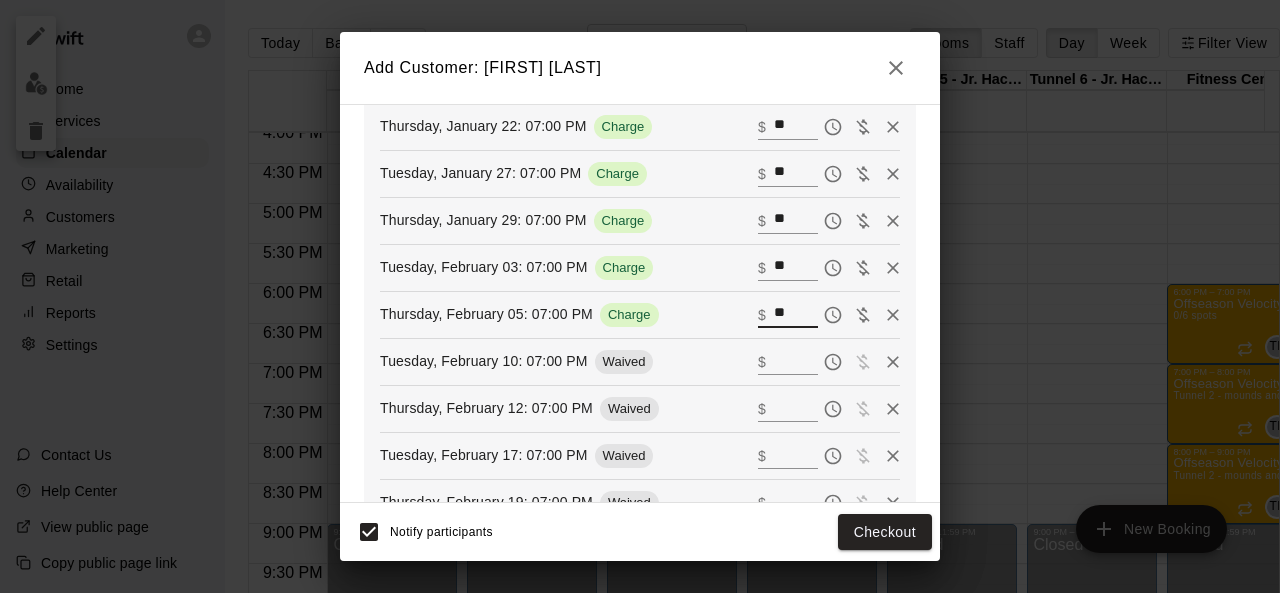 drag, startPoint x: 766, startPoint y: 305, endPoint x: 727, endPoint y: 303, distance: 39.051247 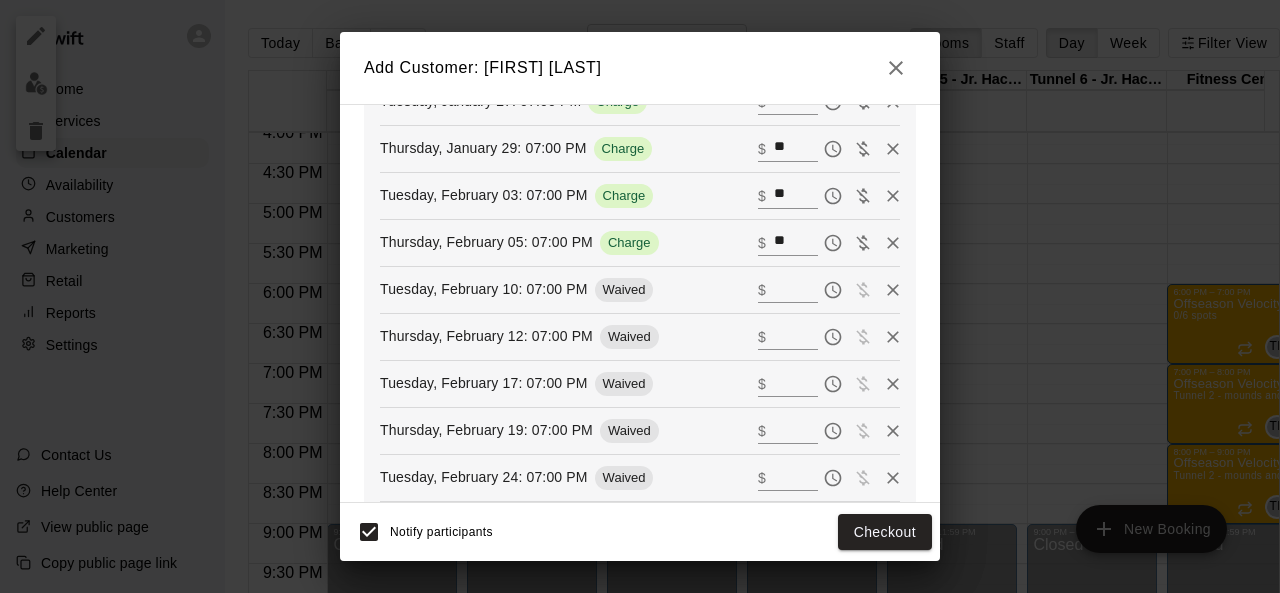scroll, scrollTop: 1467, scrollLeft: 0, axis: vertical 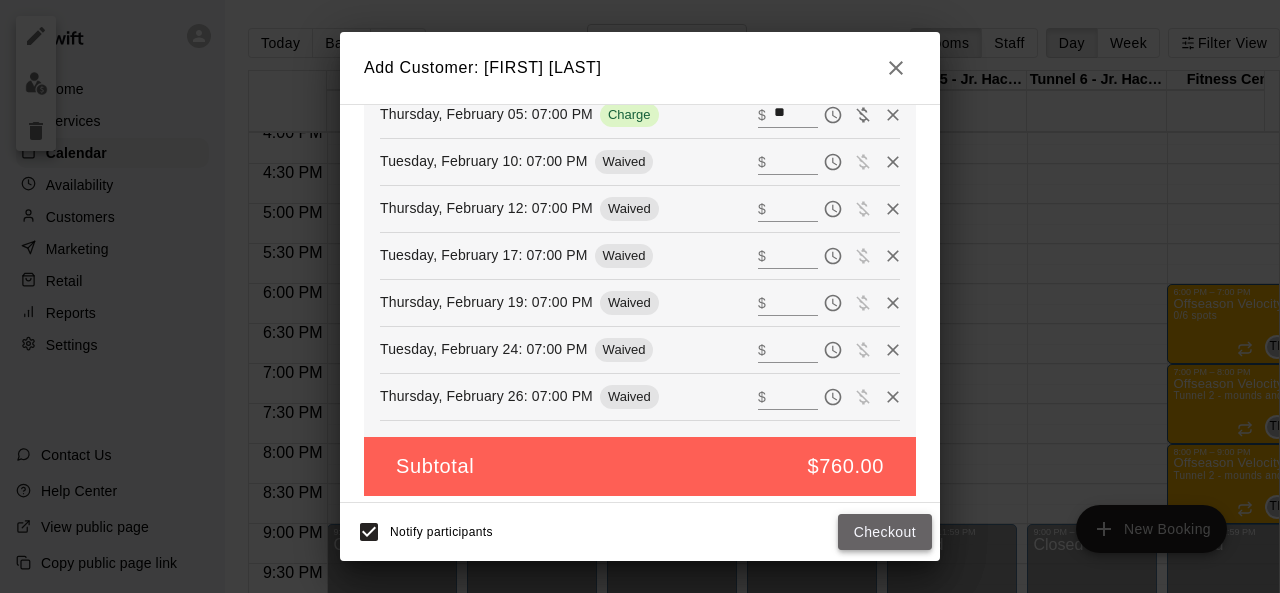 click on "Checkout" at bounding box center [885, 532] 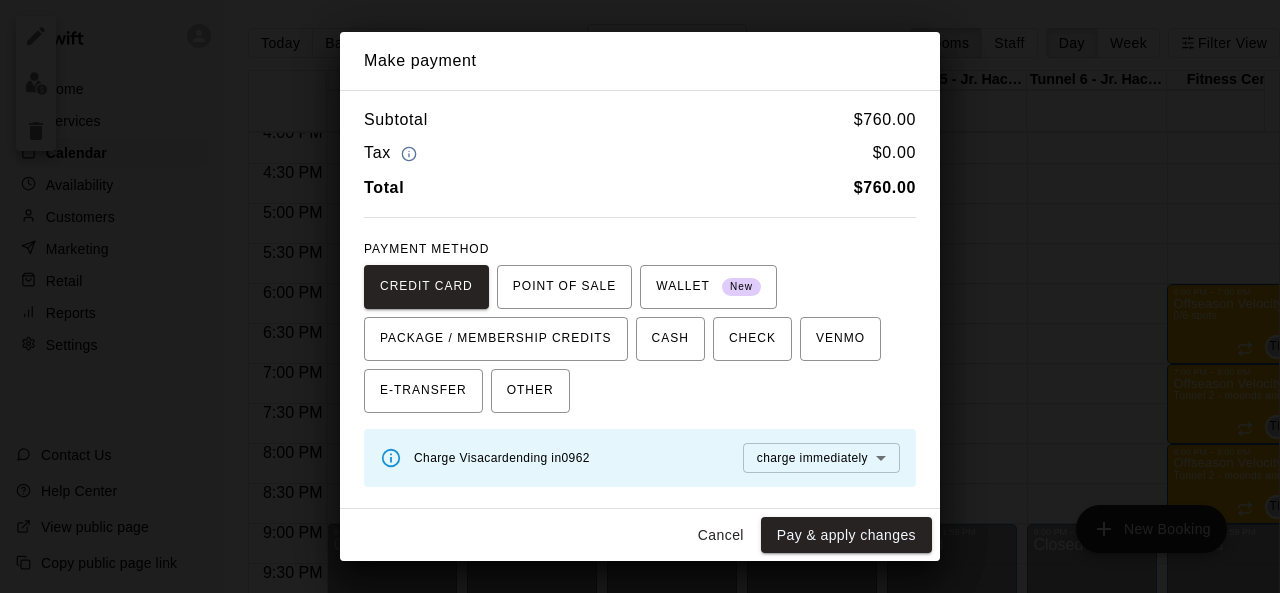 click on "Home Services Calendar Availability Customers Marketing Retail Reports Settings Contact Us Help Center View public page Copy public page link Today Back Next Tuesday Nov 18 Rooms Staff Day Week Filter View Tunnel 1 -iPitch 18 Tue Tunnel 2 - mounds and MOCAP 18 Tue Tunnel 3 - Hack Attack 18 Tue Tunnel 4 - Jr Hack Attack 18 Tue Tunnel 5 - Jr. Hack Attack 18 Tue Tunnel 6 - Jr. Hack Attack 18 Tue Fitness Center 18 Tue Tunnel 1 -iPitch (guest pass) 18 Tue Tunnel 2 - mounds and MOCAP (guest pass) 18 Tue Tunnel 3 - Hack Attack (guest pass) 18 Tue Tunnel 4 - Jr Hack Attack (guest pass) 18 Tue Tunnel 5 - Jr. Hack Attack (guest pass) 18 Tue Tunnel 6 - Jr. Hack Attack (guest pass) 18 Tue 12:00 AM 12:30 AM 1:00 AM 1:30 AM 2:00 AM 2:30 AM 3:00 AM 3:30 AM 4:00 AM 4:30 AM 5:00 AM 5:30 AM 6:00 AM 6:30 AM 7:00 AM 7:30 AM 8:00 AM 8:30 AM 9:00 AM 9:30 AM 10:00 AM 10:30 AM 11:00 AM 11:30 AM 12:00 PM 12:30 PM 1:00 PM 1:30 PM 2:00 PM 2:30 PM 3:00 PM 3:30 PM 4:00 PM 4:30 PM 5:00 PM 5:30 PM 6:00 PM 6:30 PM 7:00 PM 7:30 PM 8:00 PM 2" at bounding box center [640, 312] 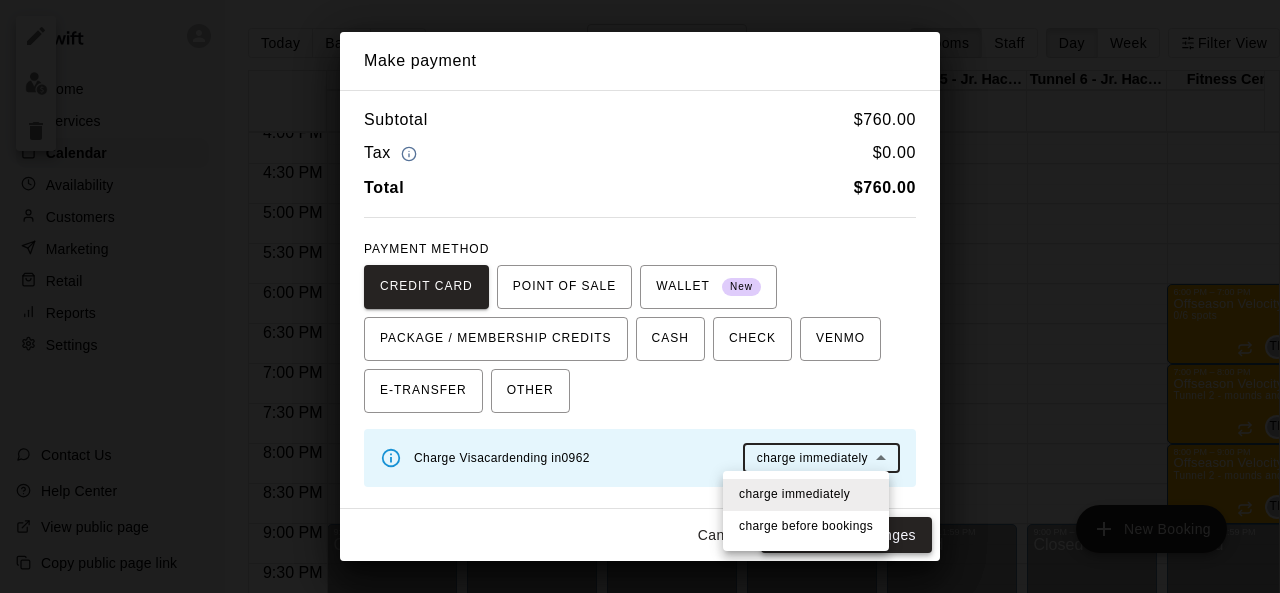 click on "charge before booking s" at bounding box center (806, 527) 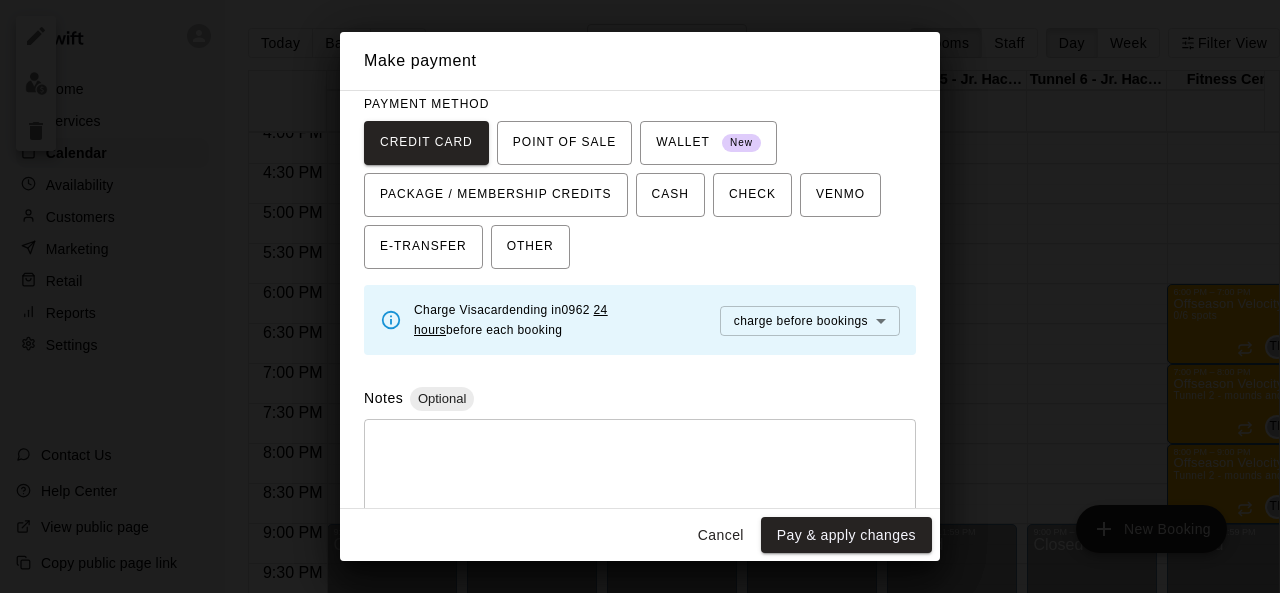 scroll, scrollTop: 249, scrollLeft: 0, axis: vertical 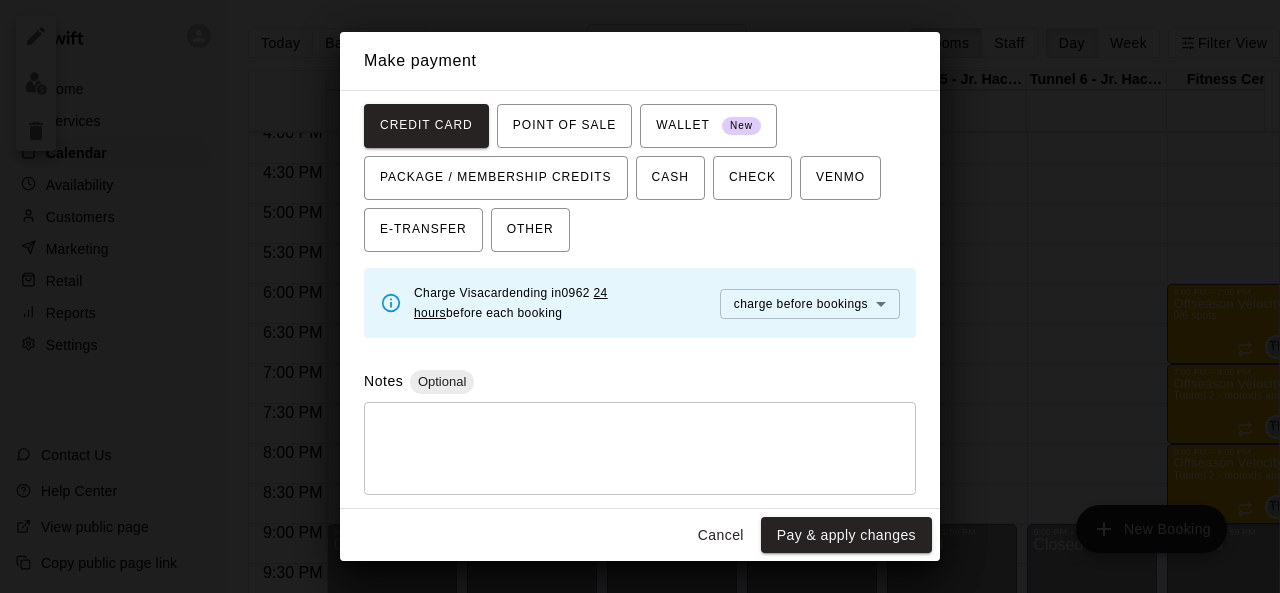click on "Pay & apply changes" at bounding box center [846, 535] 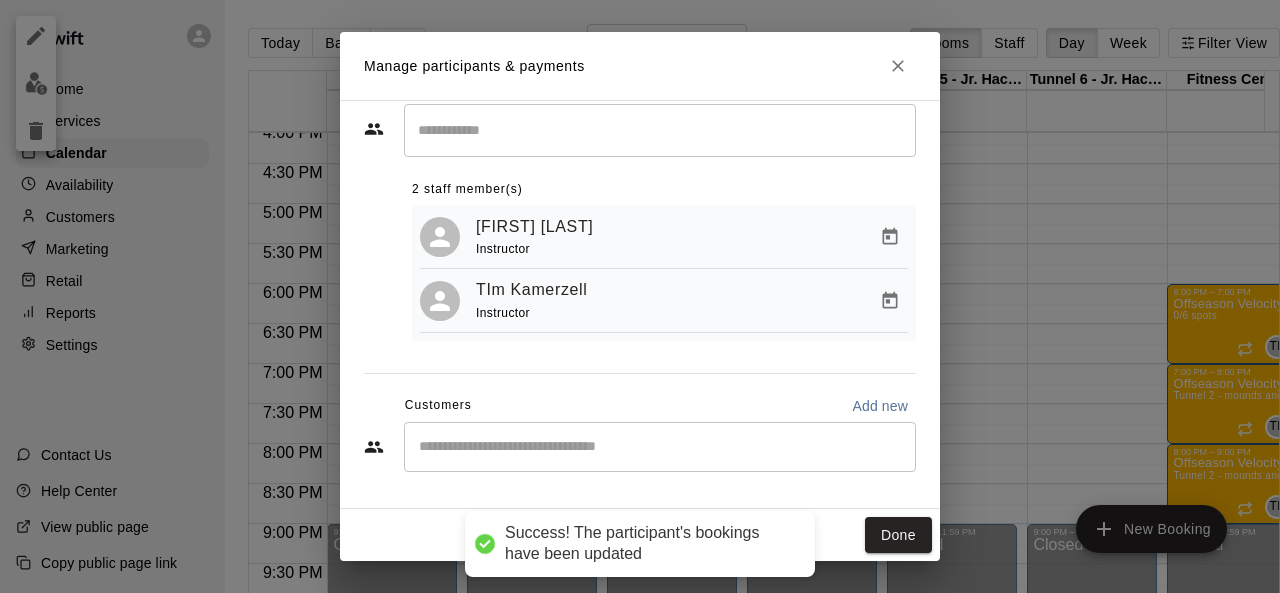 scroll, scrollTop: 1398, scrollLeft: 0, axis: vertical 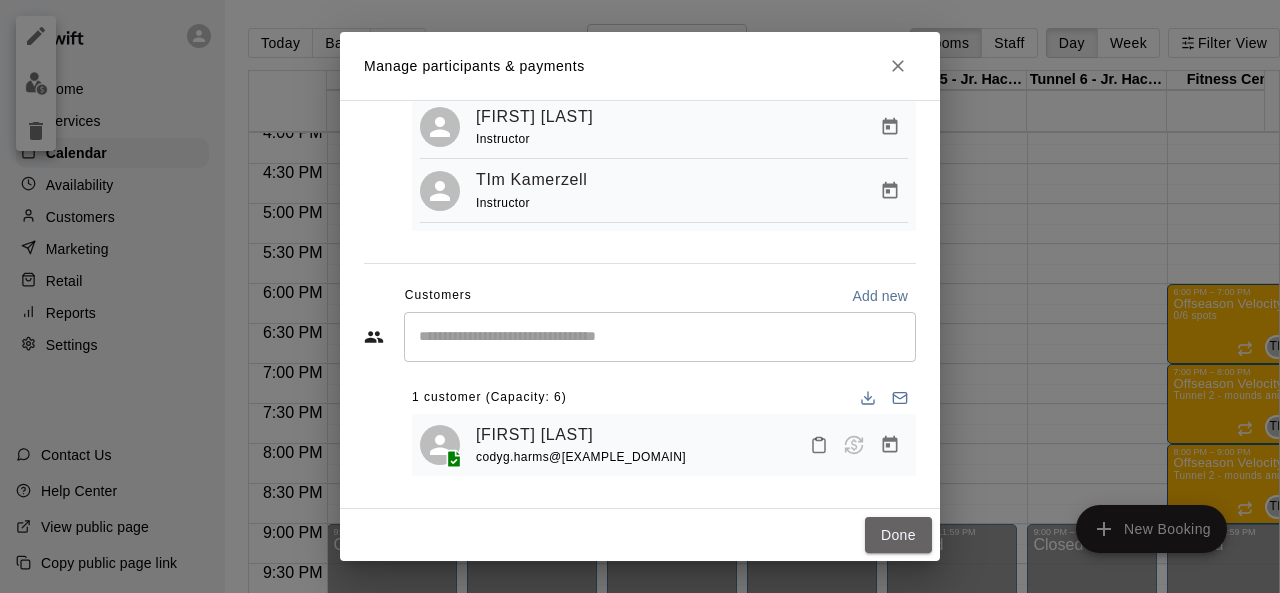 drag, startPoint x: 906, startPoint y: 537, endPoint x: 845, endPoint y: 491, distance: 76.40026 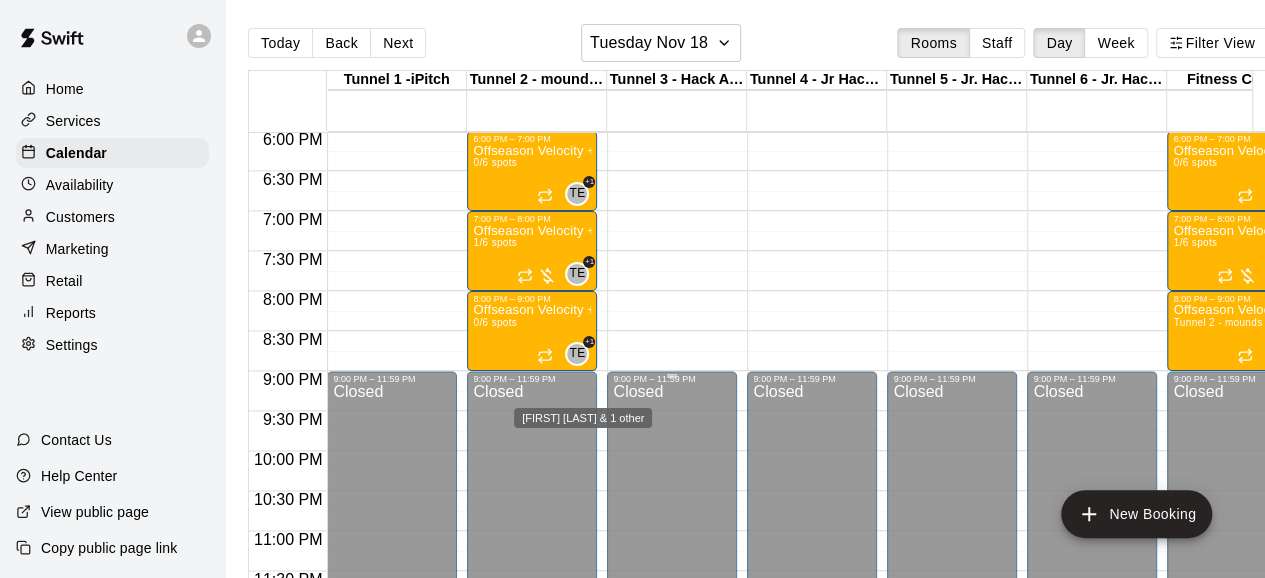 scroll, scrollTop: 1452, scrollLeft: 0, axis: vertical 